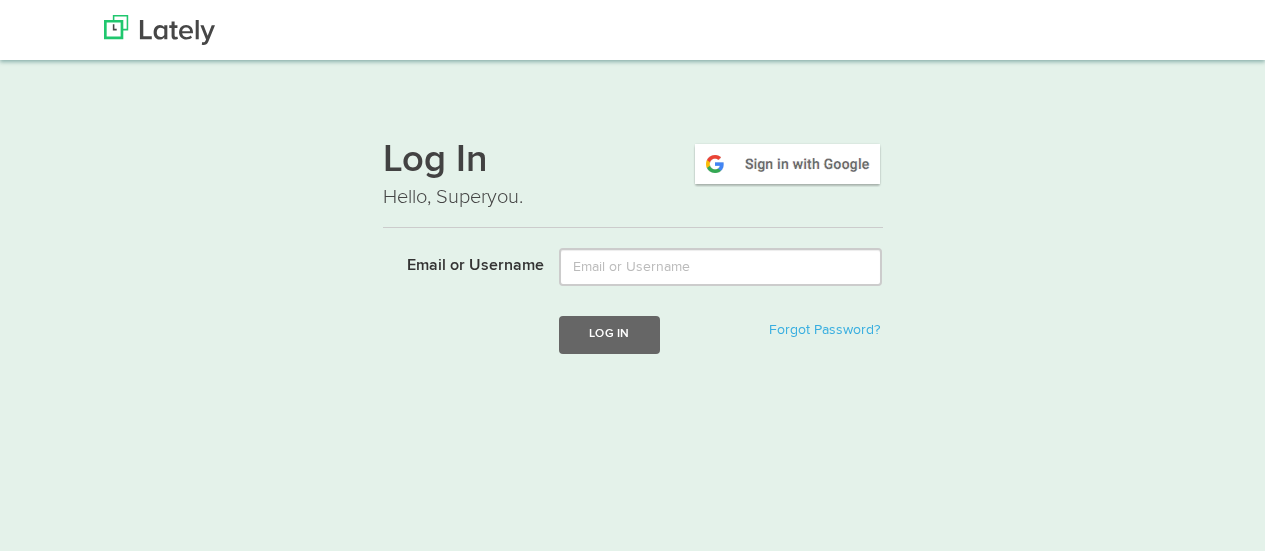 scroll, scrollTop: 0, scrollLeft: 0, axis: both 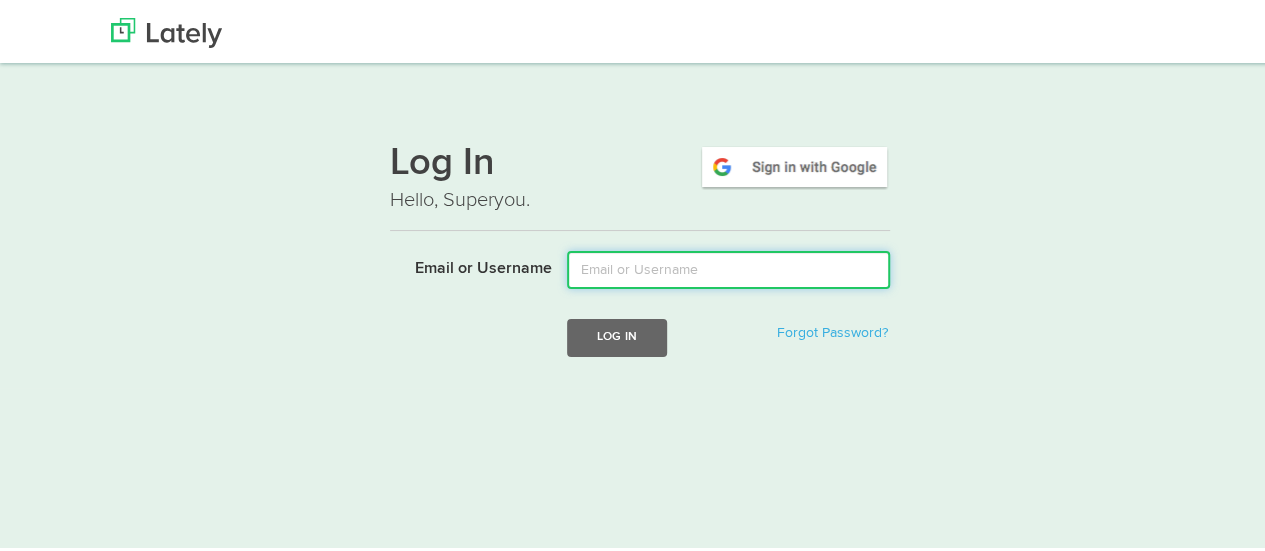 click on "Email or Username" at bounding box center [728, 267] 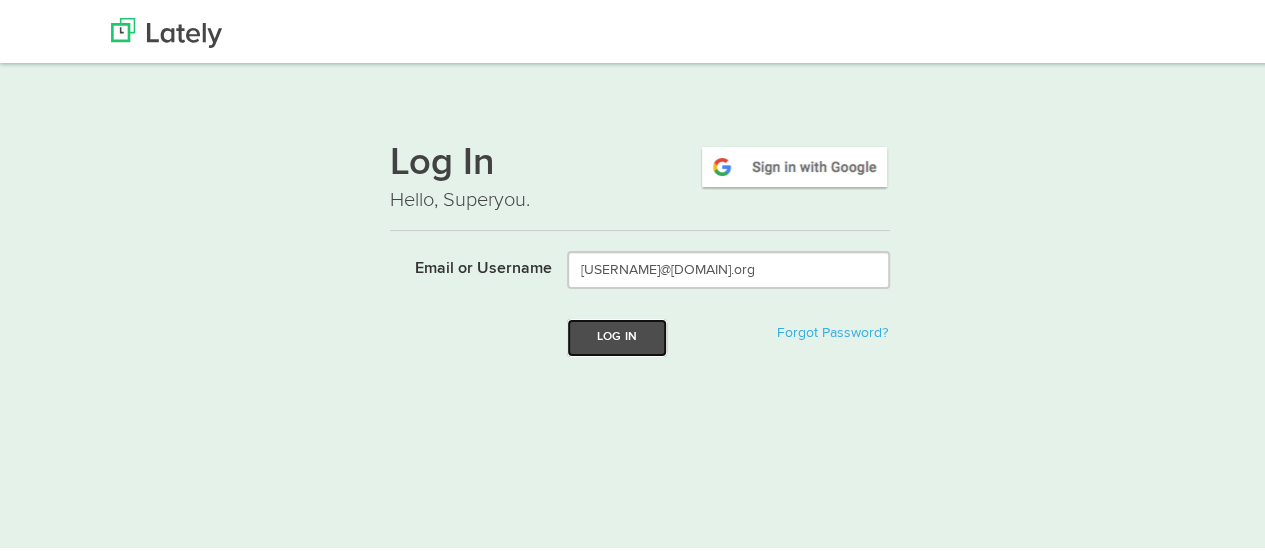 click on "Log In" at bounding box center (617, 334) 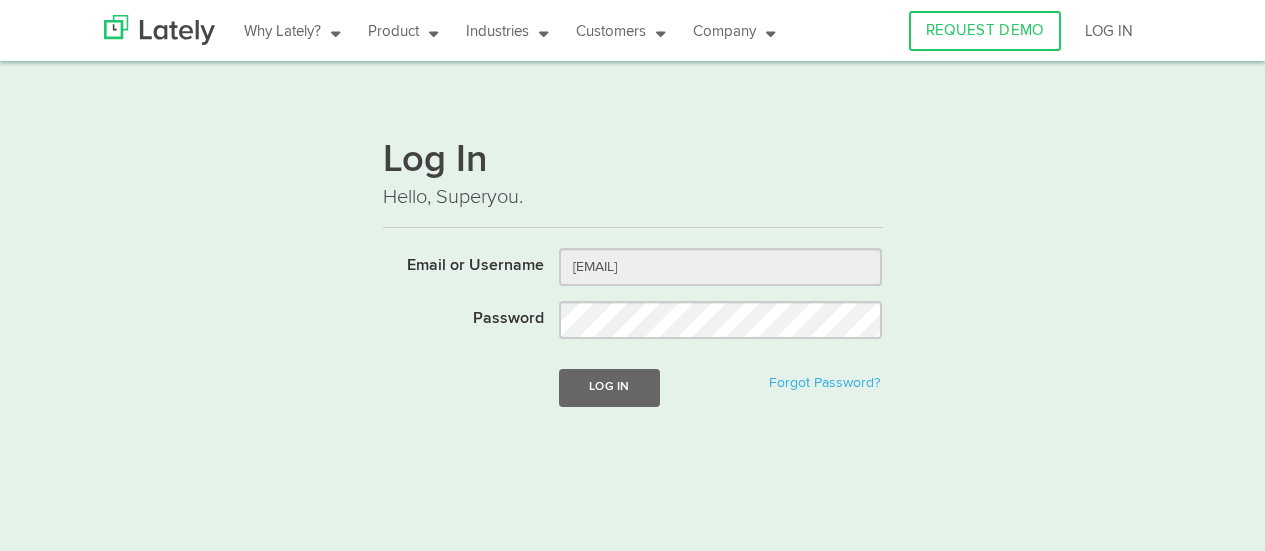 scroll, scrollTop: 0, scrollLeft: 0, axis: both 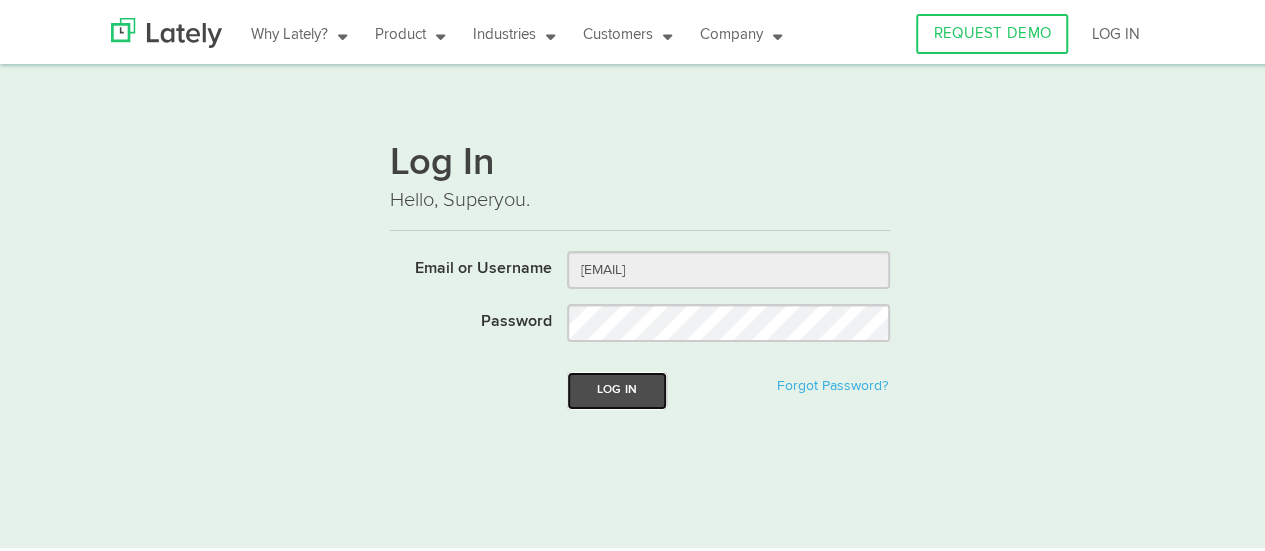 click on "Log In" at bounding box center [617, 387] 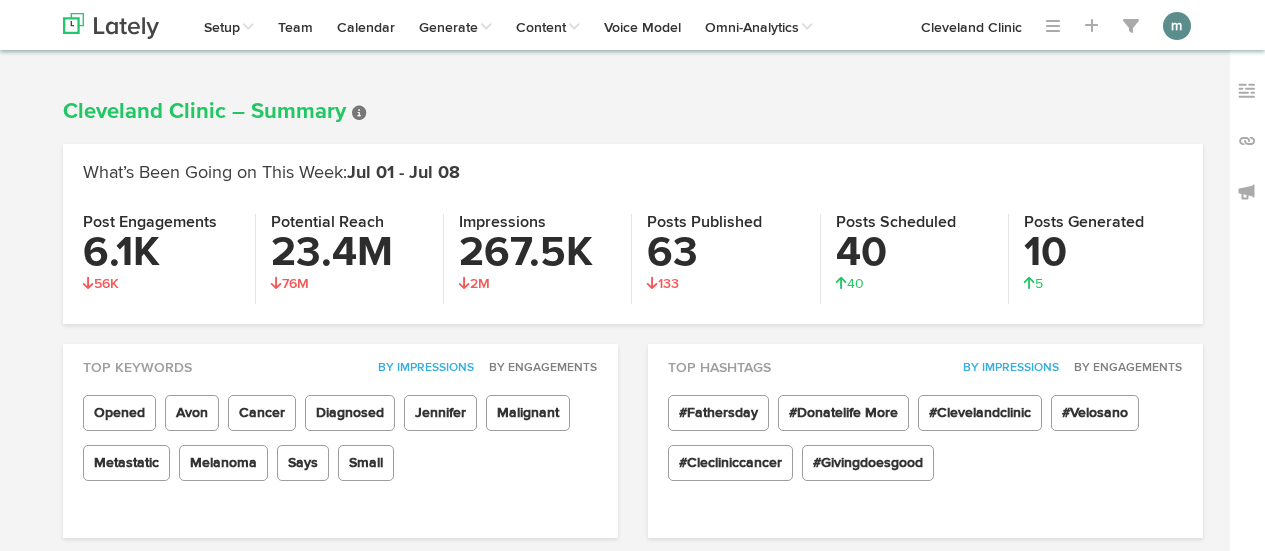 scroll, scrollTop: 0, scrollLeft: 0, axis: both 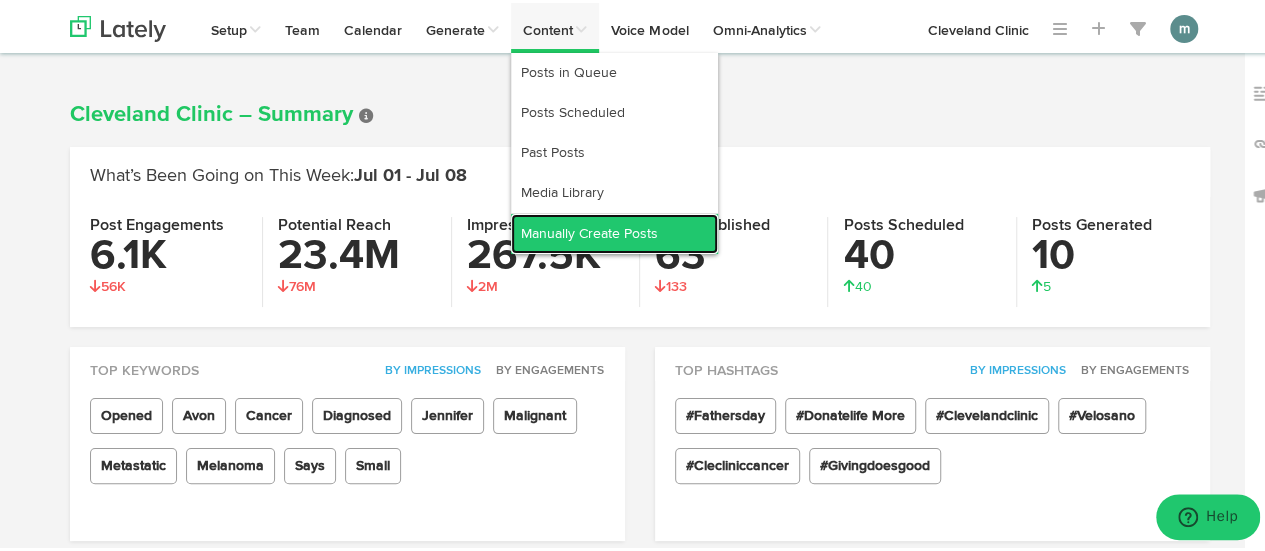 click on "Manually Create Posts" at bounding box center (614, 231) 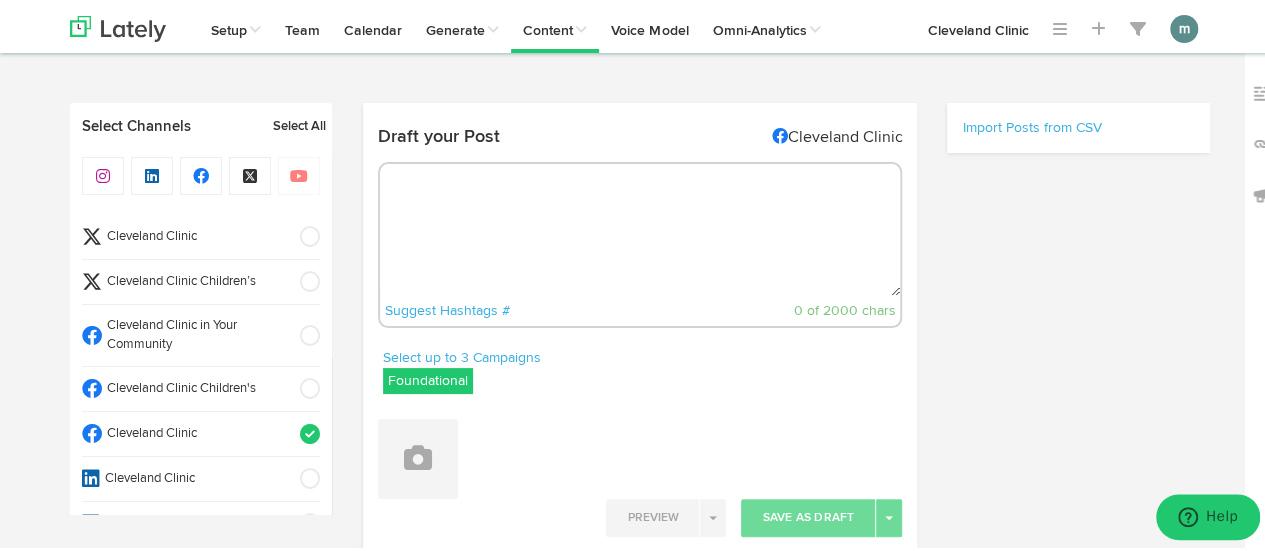 click at bounding box center [640, 227] 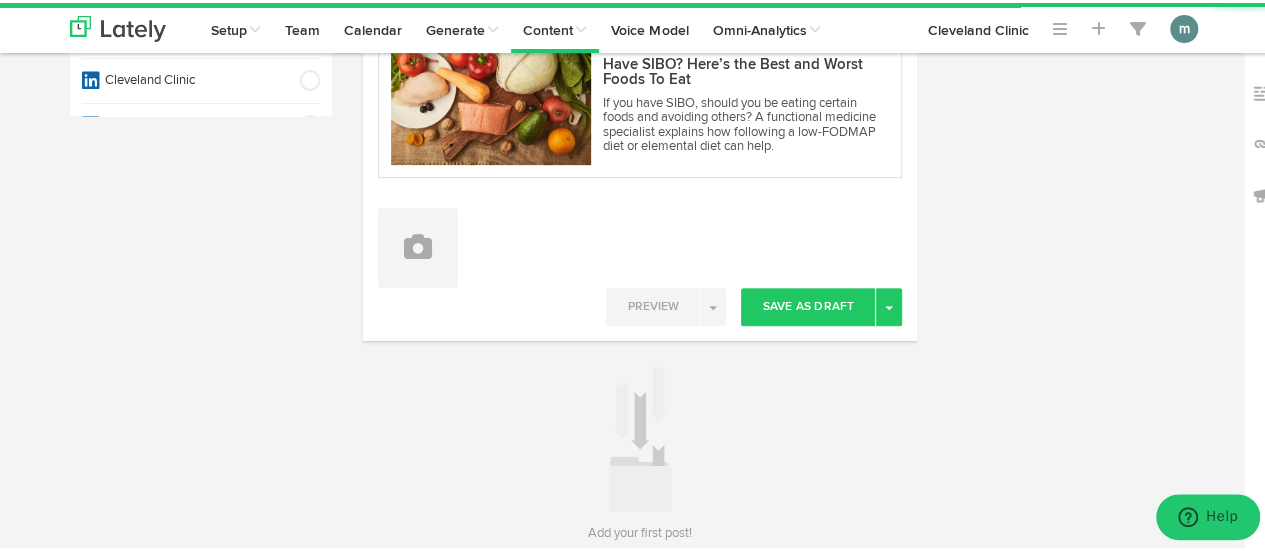 scroll, scrollTop: 400, scrollLeft: 0, axis: vertical 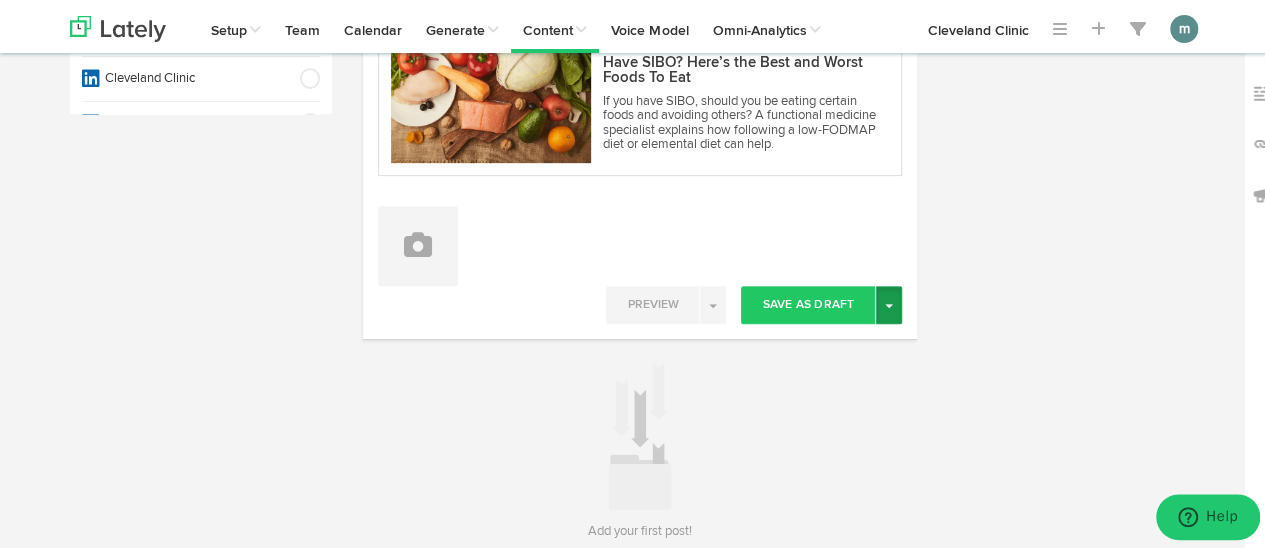type on "Small intestinal bacterial overgrowth (SIBO) happens when there’s a disruption to the normal amount of bacteria found in your small intestine. Following a SIBO diet and changing what you eat may help manage symptoms. https://cle.clinic/4eEbDHW" 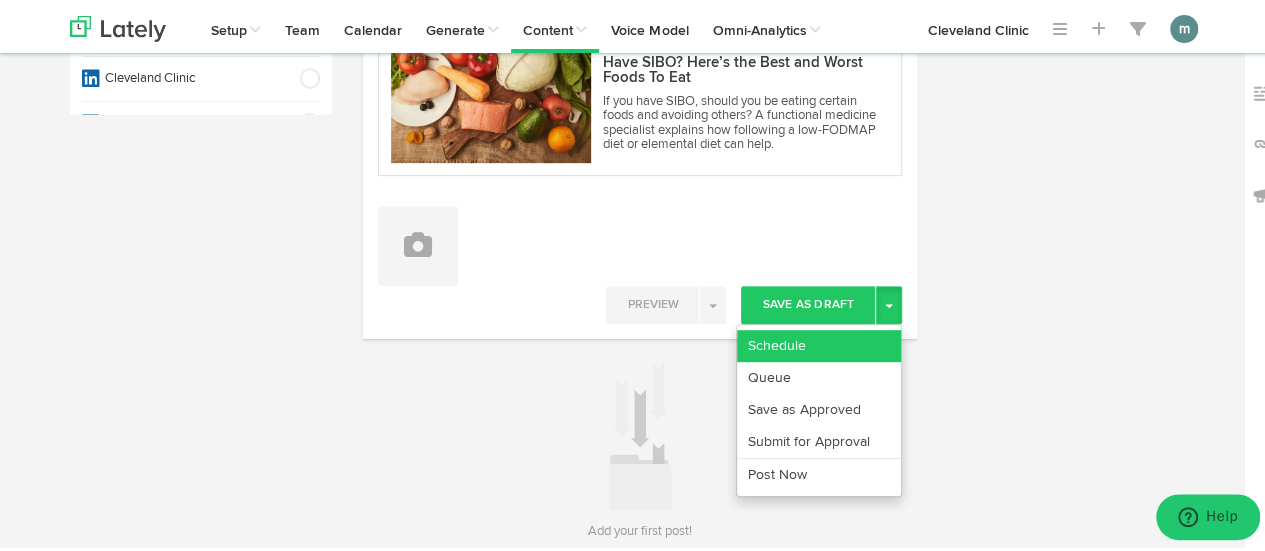click on "Schedule" at bounding box center [819, 343] 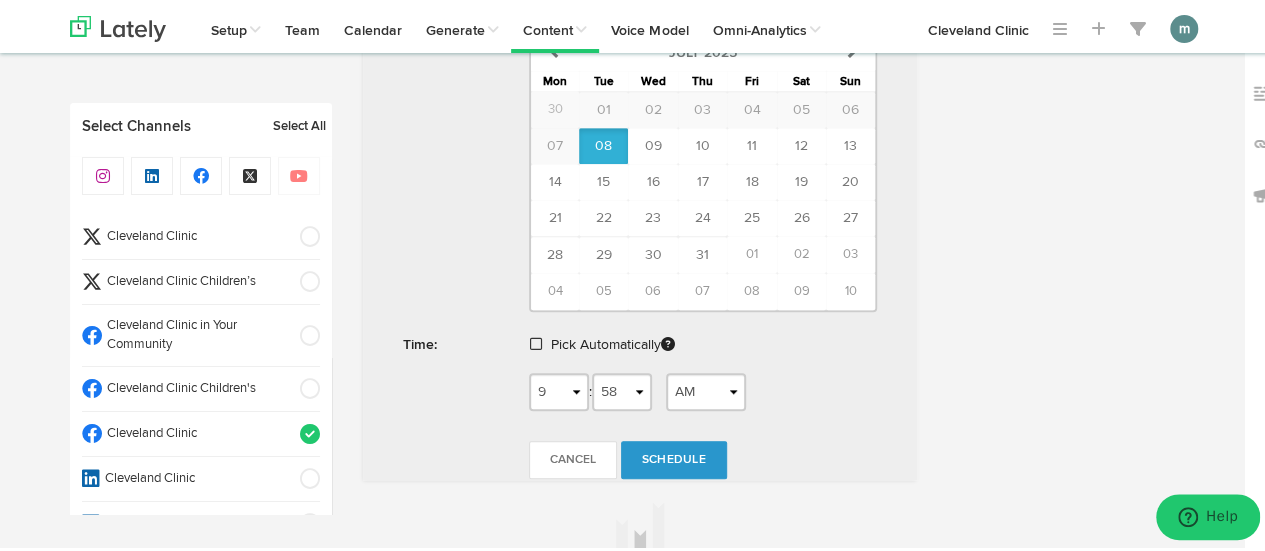 scroll, scrollTop: 900, scrollLeft: 0, axis: vertical 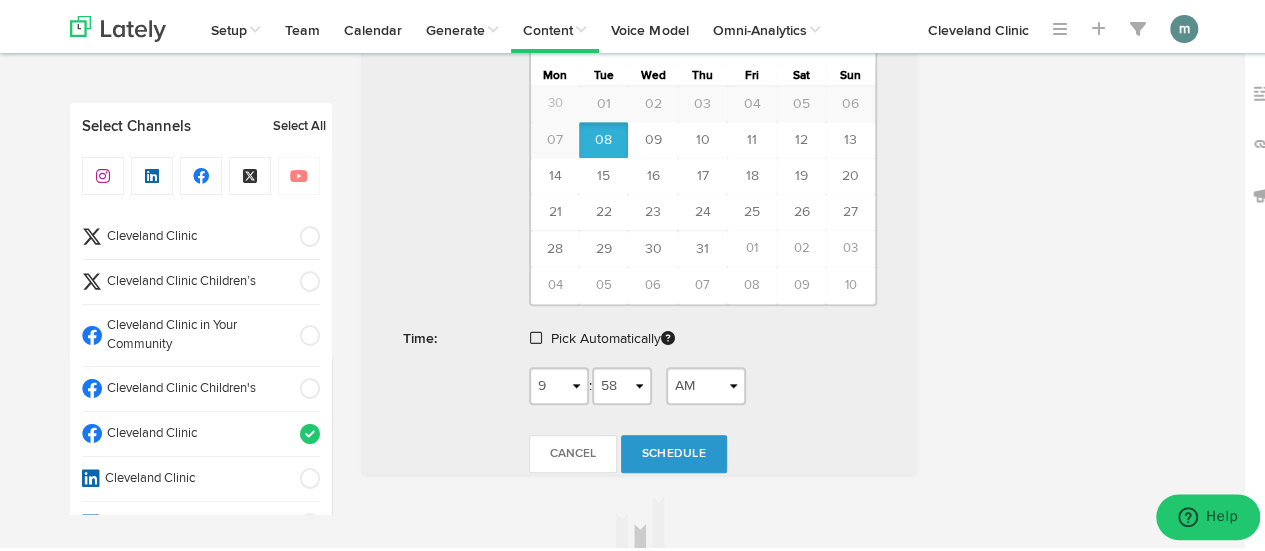 click at bounding box center (536, 335) 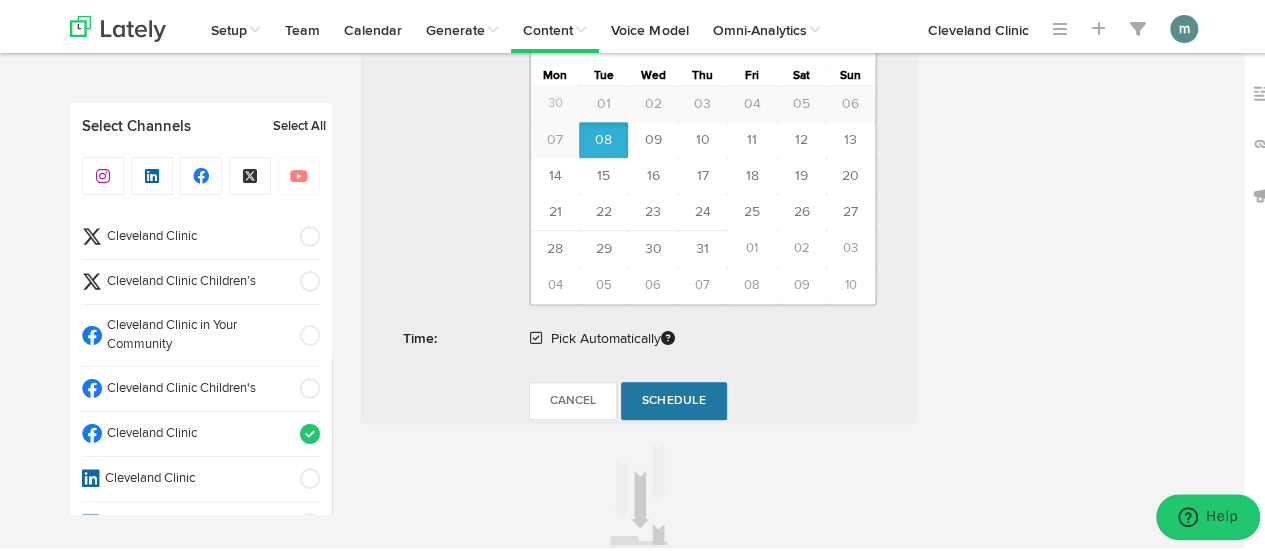 click on "Schedule" at bounding box center (674, 398) 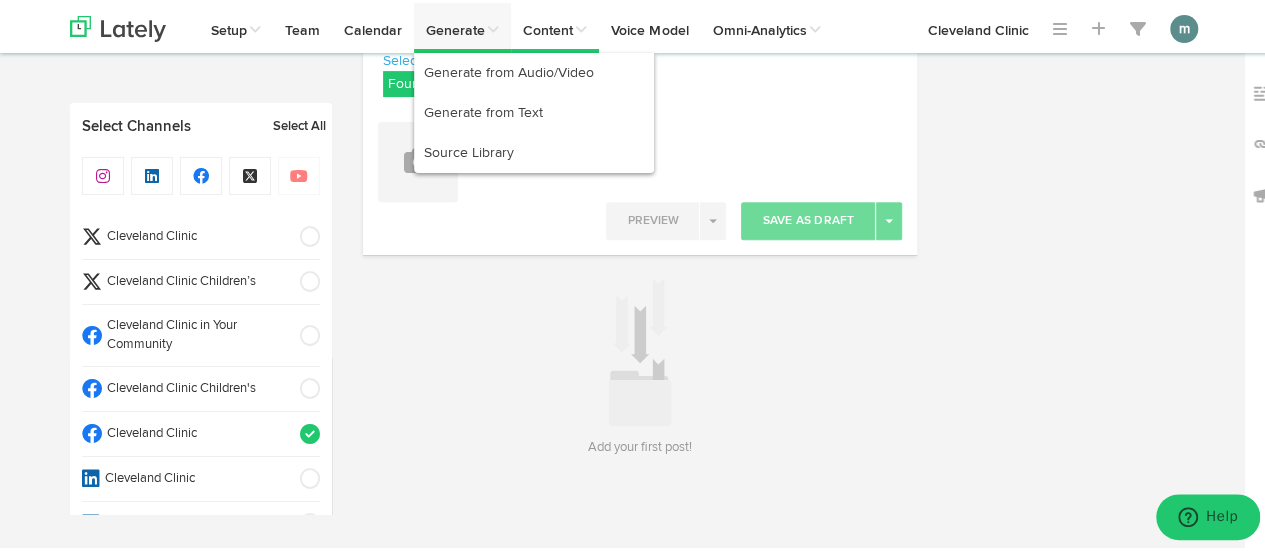 scroll, scrollTop: 295, scrollLeft: 0, axis: vertical 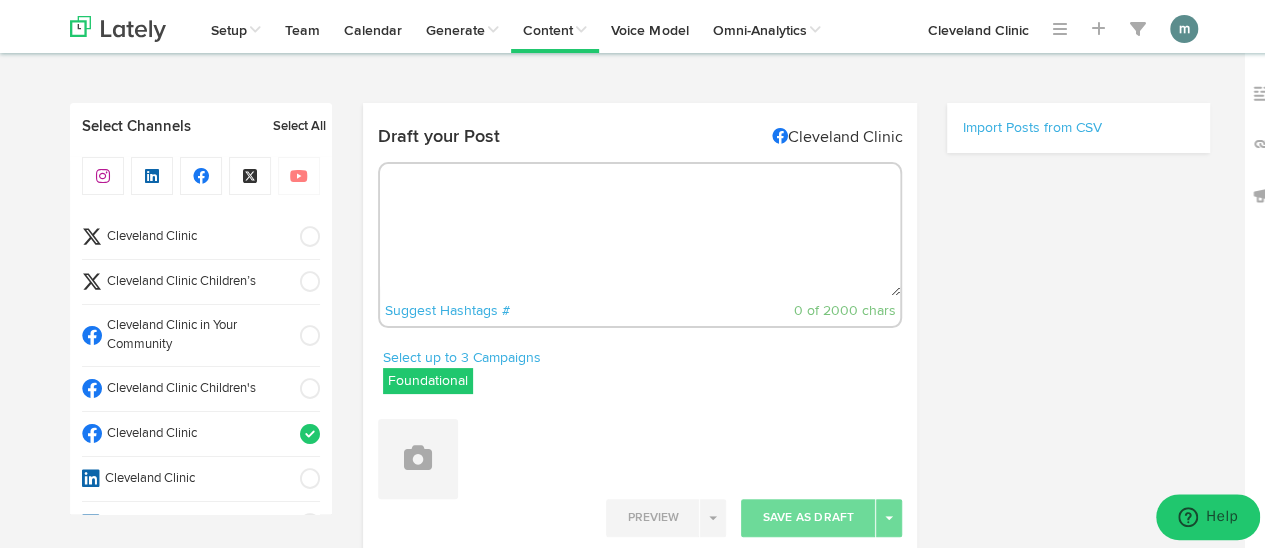 click at bounding box center (640, 227) 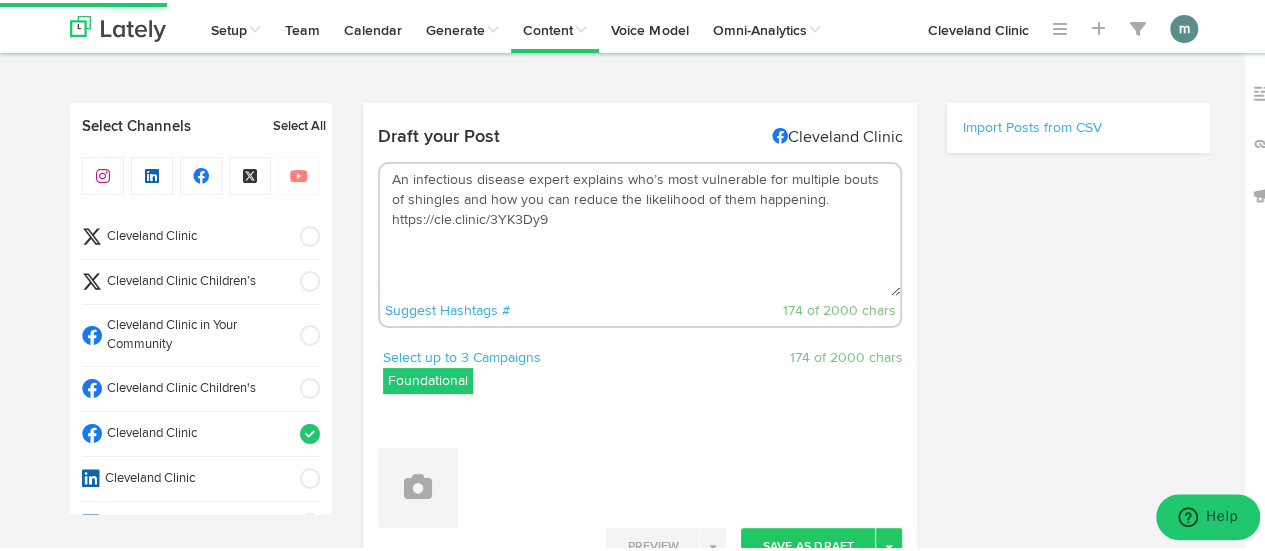 type on "An infectious disease expert explains who’s most vulnerable for multiple bouts of shingles and how you can reduce the likelihood of them happening. https://cle.clinic/3YK3Dy9" 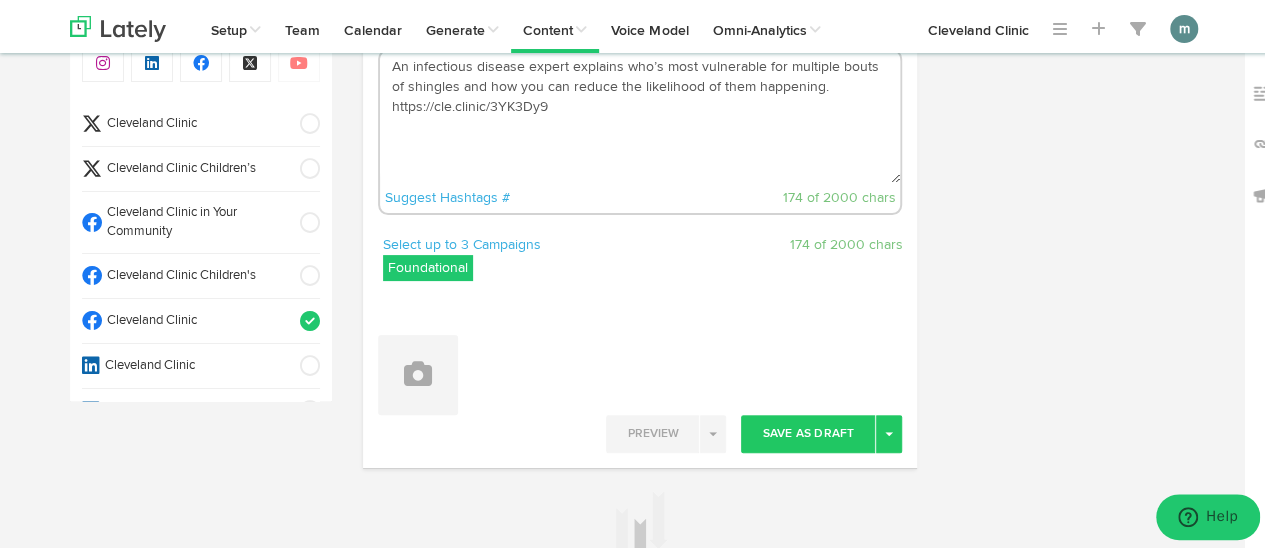 scroll, scrollTop: 0, scrollLeft: 0, axis: both 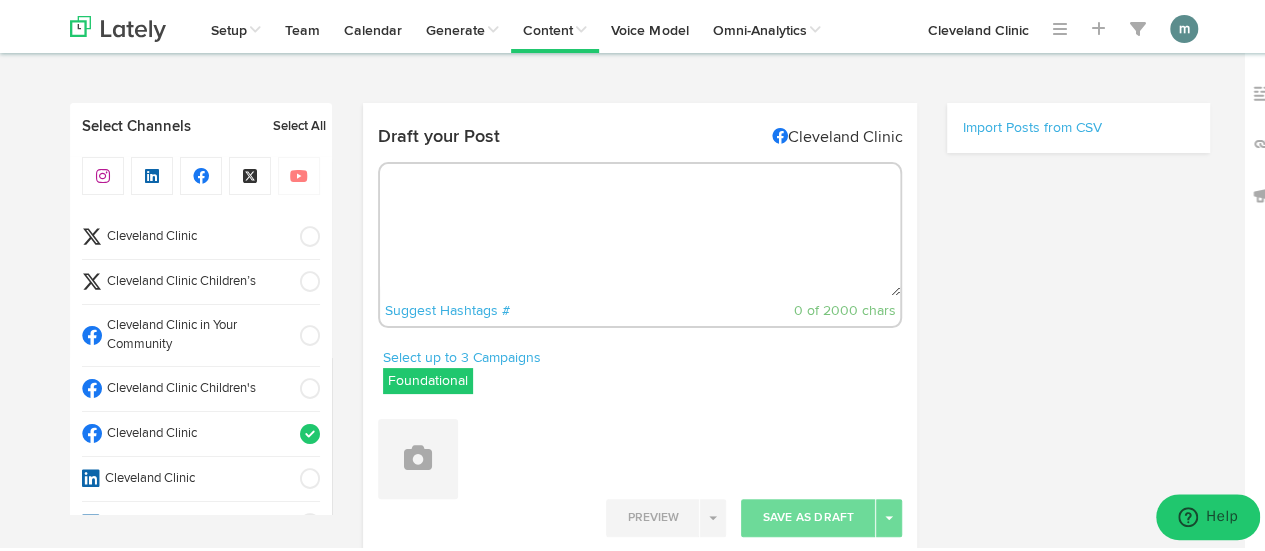 click at bounding box center [640, 227] 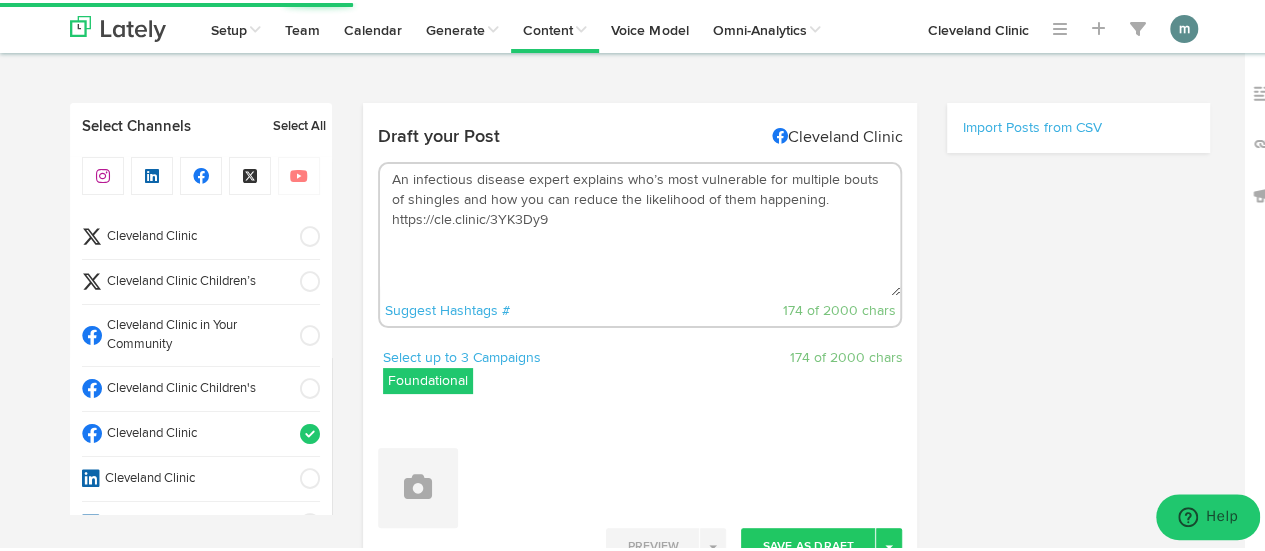 type on "An infectious disease expert explains who’s most vulnerable for multiple bouts of shingles and how you can reduce the likelihood of them happening. https://cle.clinic/3YK3Dy9" 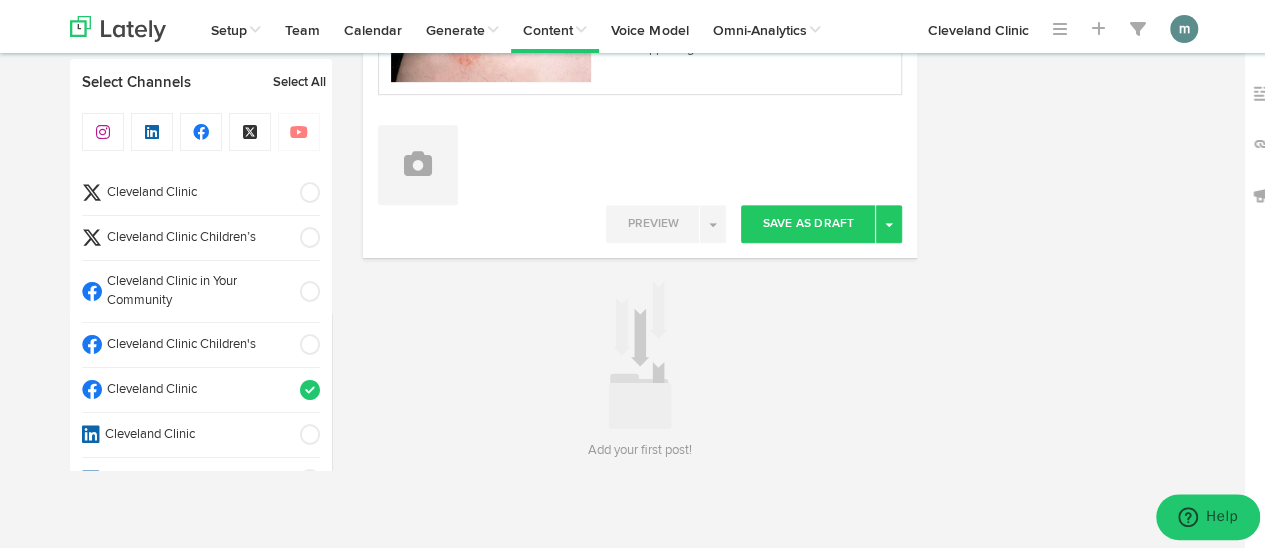scroll, scrollTop: 482, scrollLeft: 0, axis: vertical 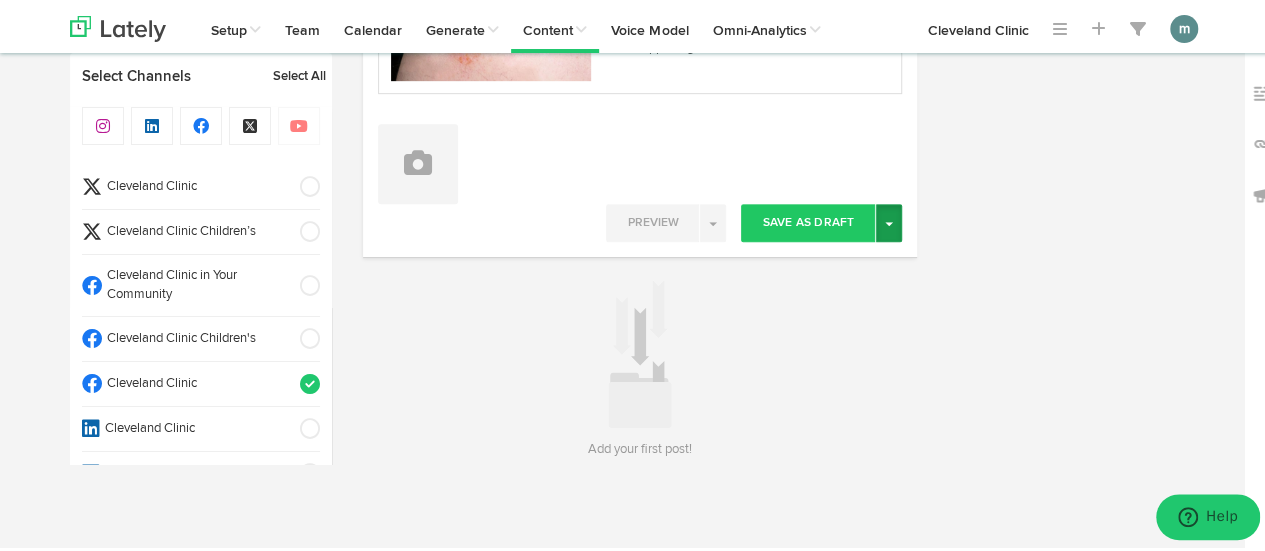 click on "Toggle Dropdown" at bounding box center [889, 220] 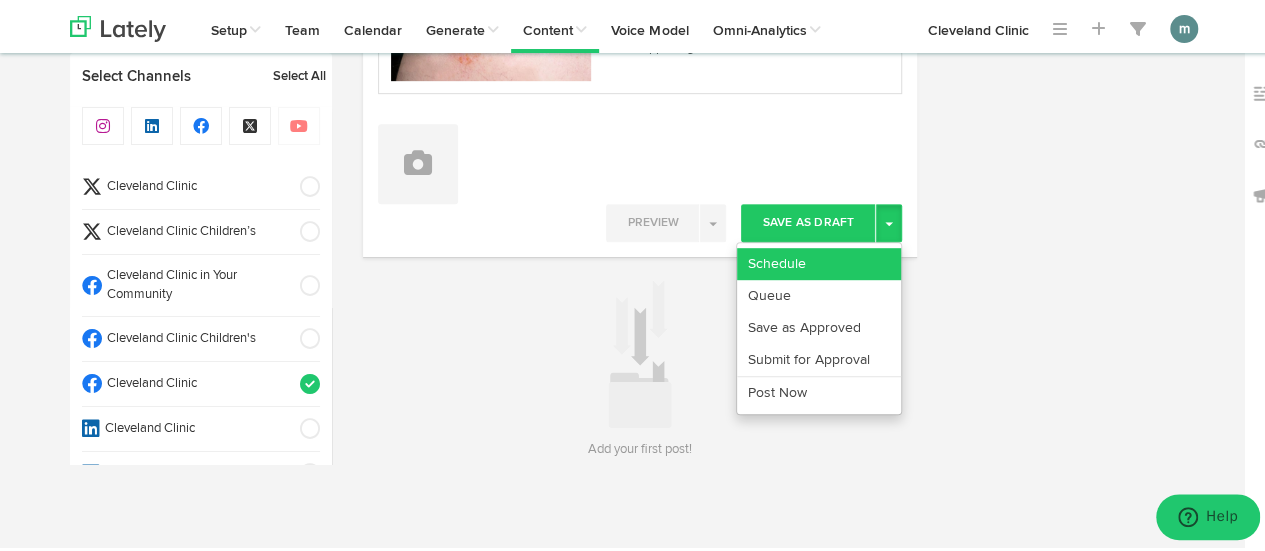 click on "Schedule" at bounding box center [819, 261] 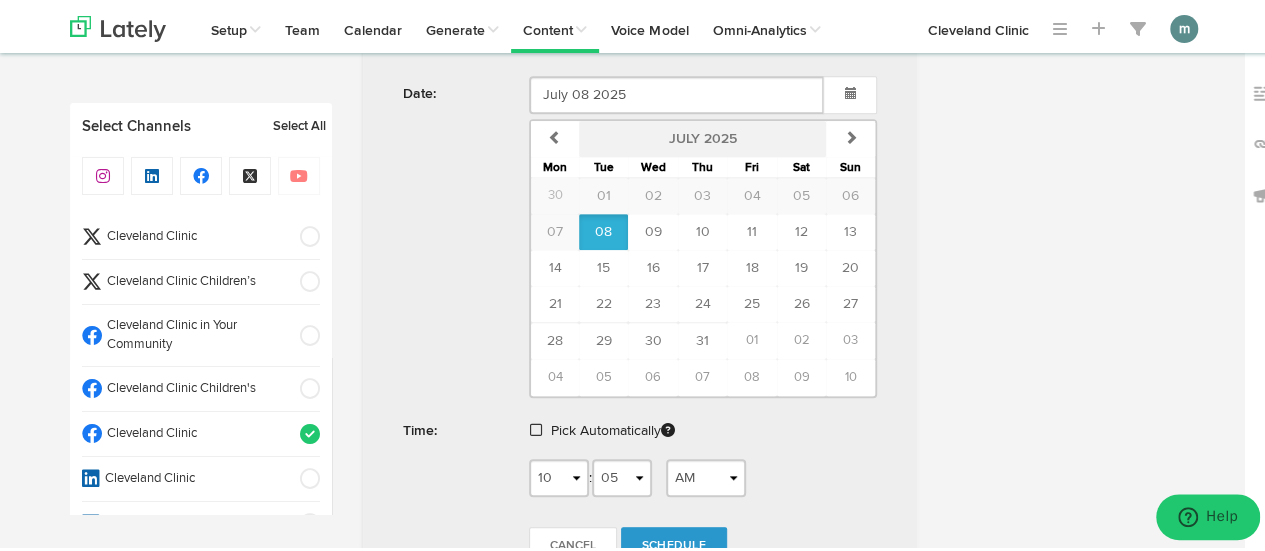scroll, scrollTop: 845, scrollLeft: 0, axis: vertical 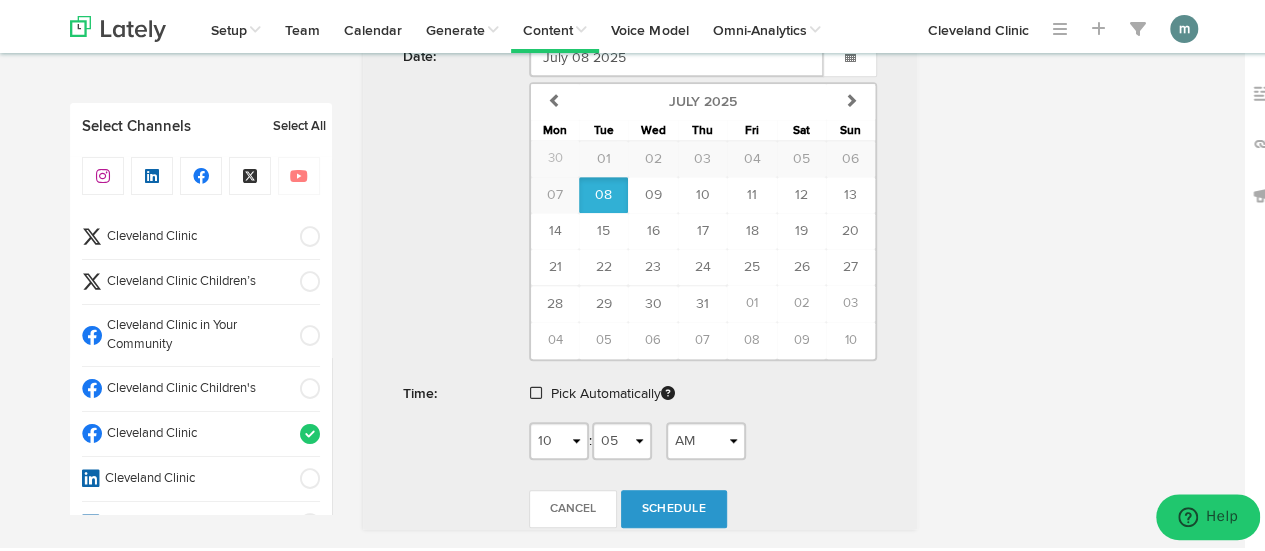 click at bounding box center [538, 391] 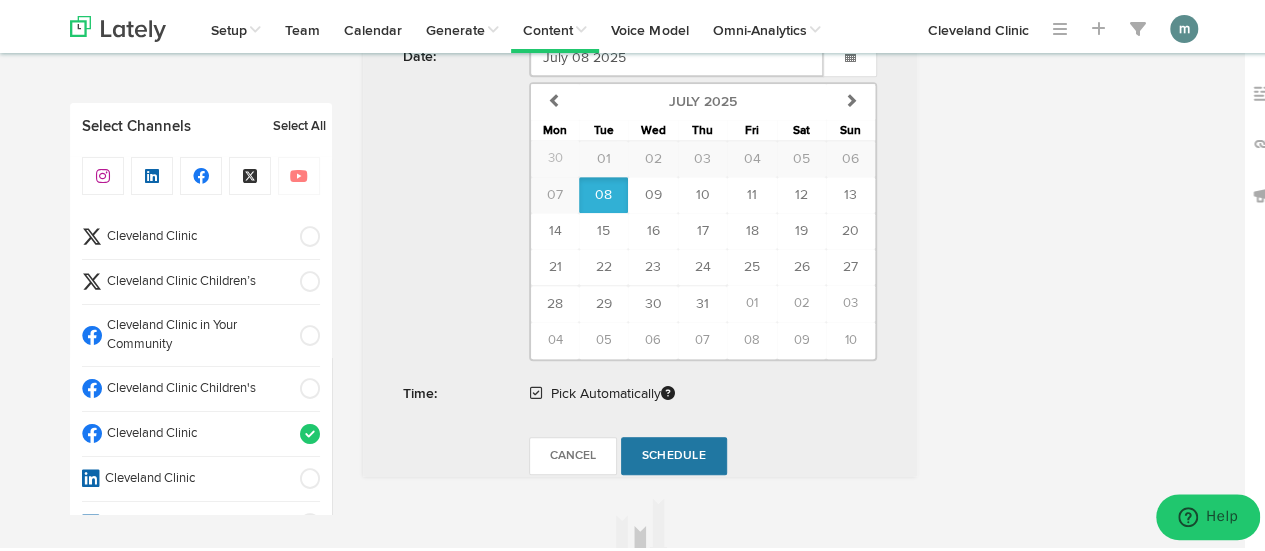 click on "Schedule" at bounding box center (674, 453) 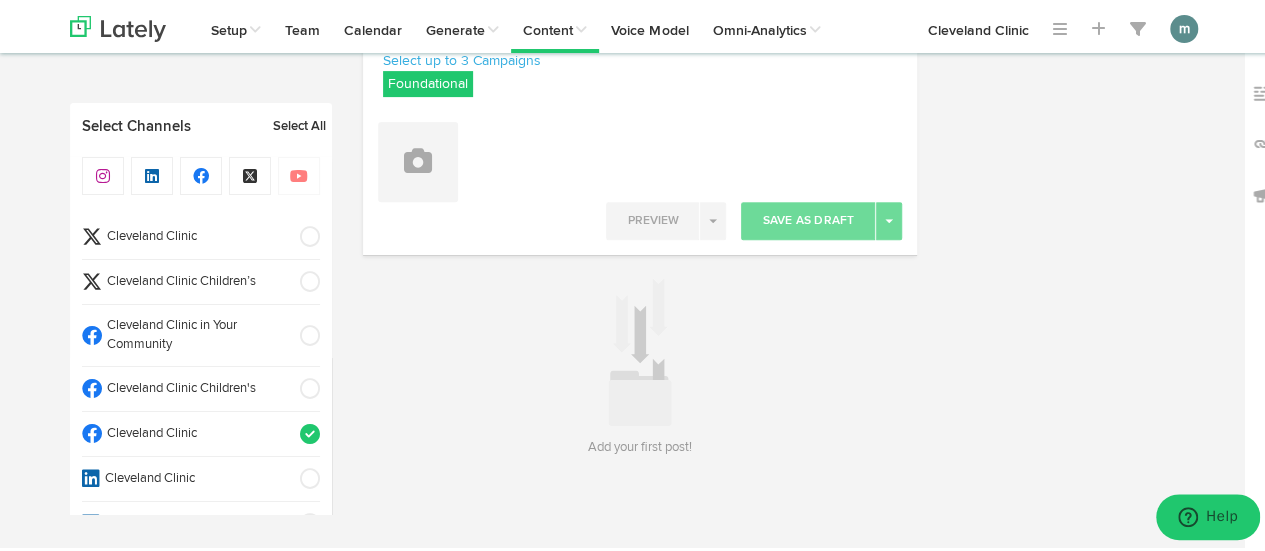 scroll, scrollTop: 295, scrollLeft: 0, axis: vertical 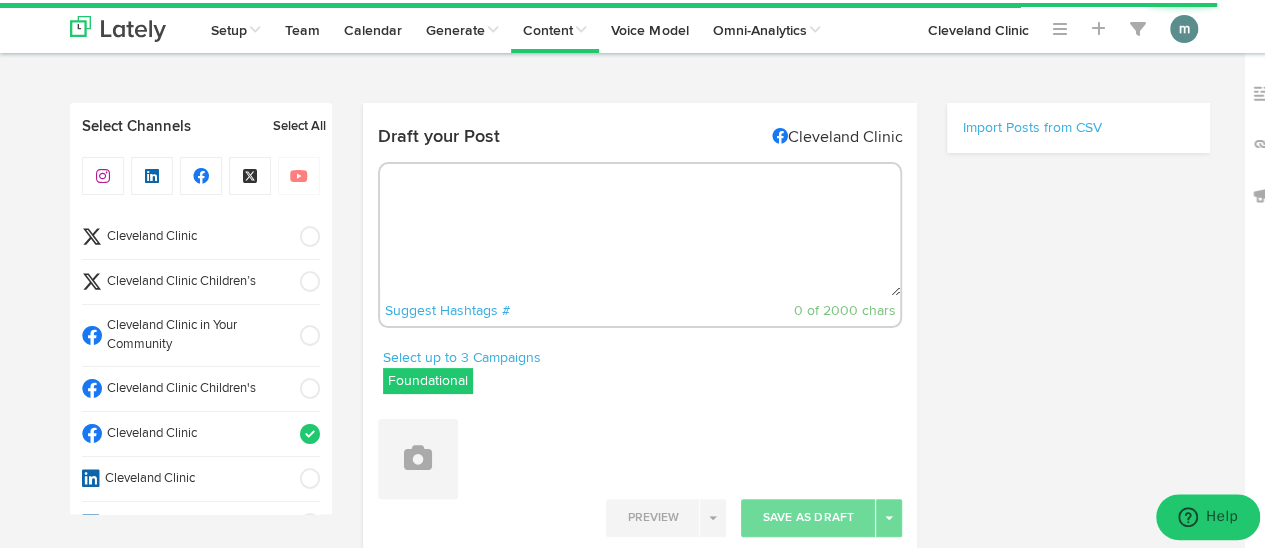 click at bounding box center [640, 227] 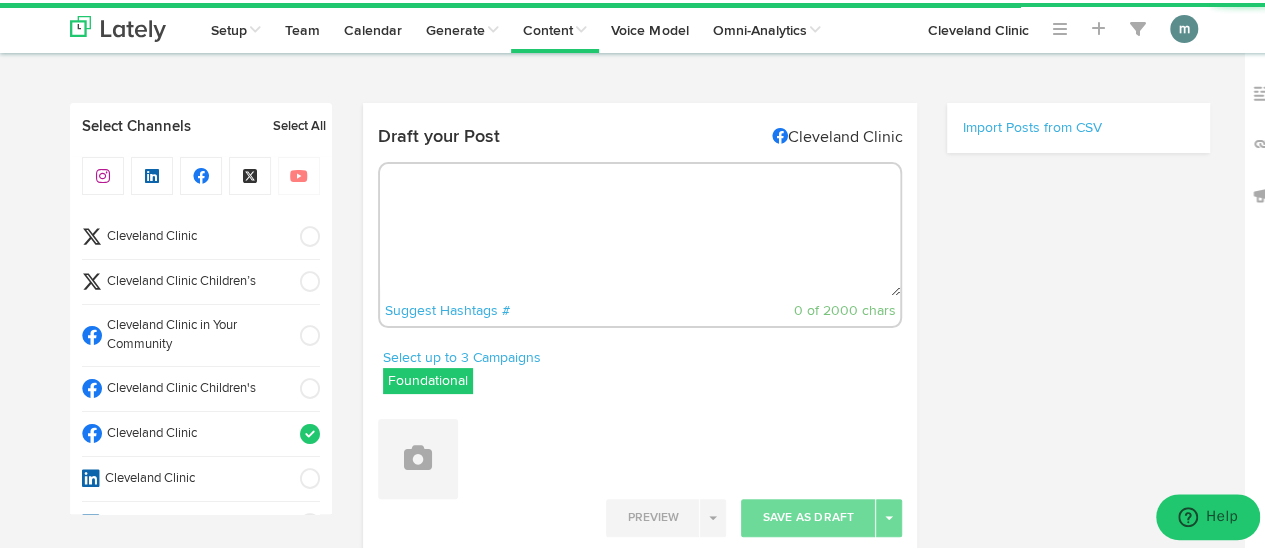 paste on "Looking for a dessert that’s as beautiful as it is heart-smart? This Orange Upside-Down Cake delivers on both flavor and nutrition. https://cle.clinic/44Ae9fe" 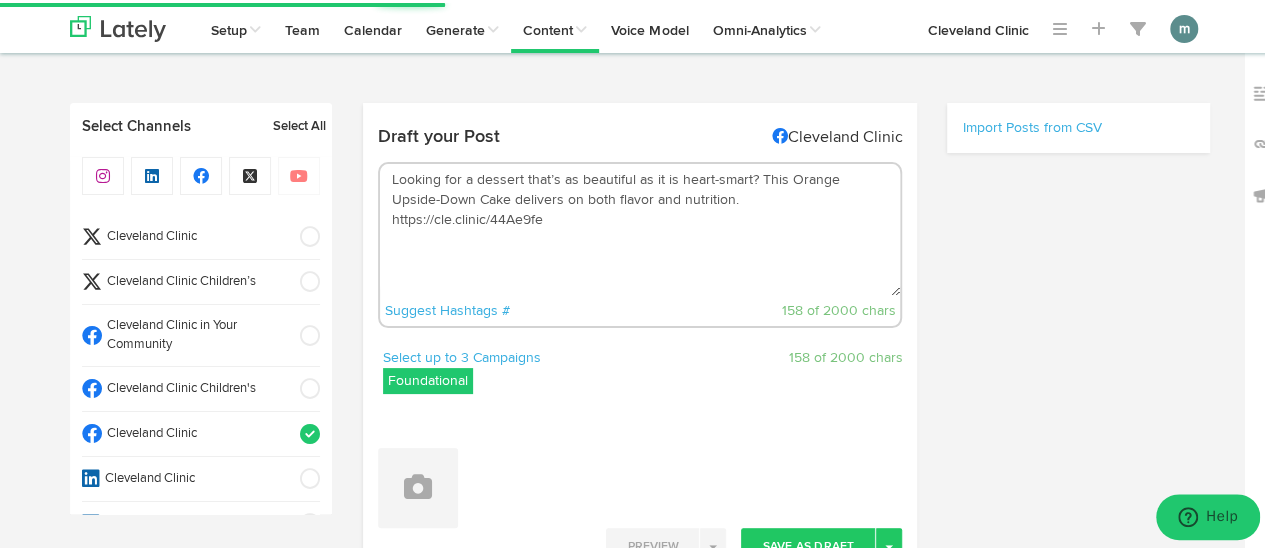 click on "Looking for a dessert that’s as beautiful as it is heart-smart? This Orange Upside-Down Cake delivers on both flavor and nutrition. https://cle.clinic/44Ae9fe" at bounding box center (640, 227) 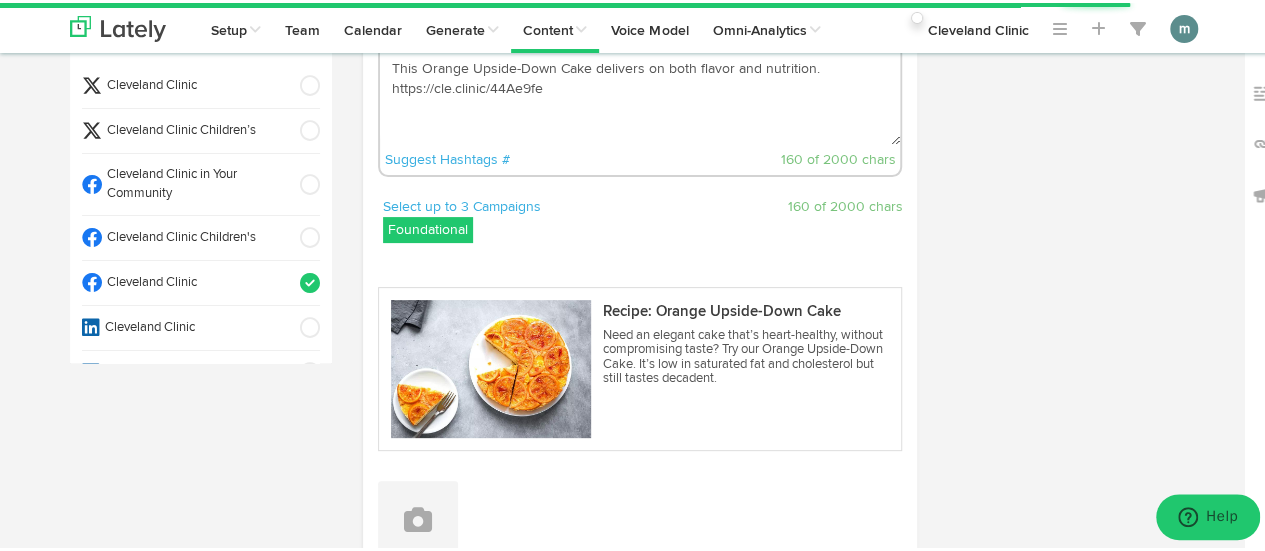 scroll, scrollTop: 500, scrollLeft: 0, axis: vertical 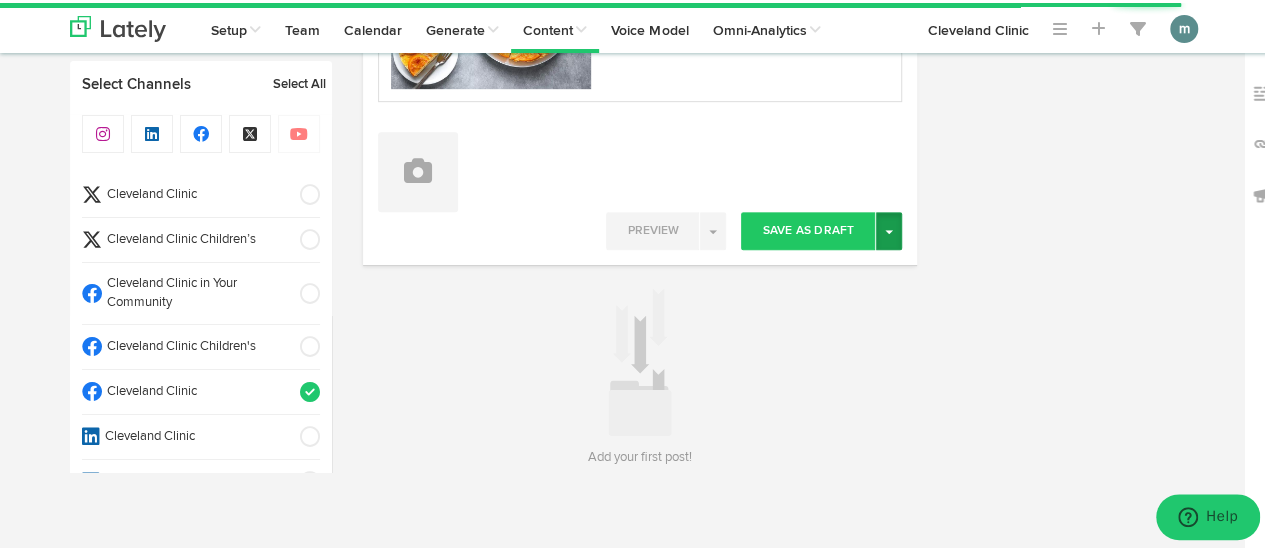 type on "Looking for a dessert that’s as beautiful as it is heart-smart?
This Orange Upside-Down Cake delivers on both flavor and nutrition. https://cle.clinic/44Ae9fe" 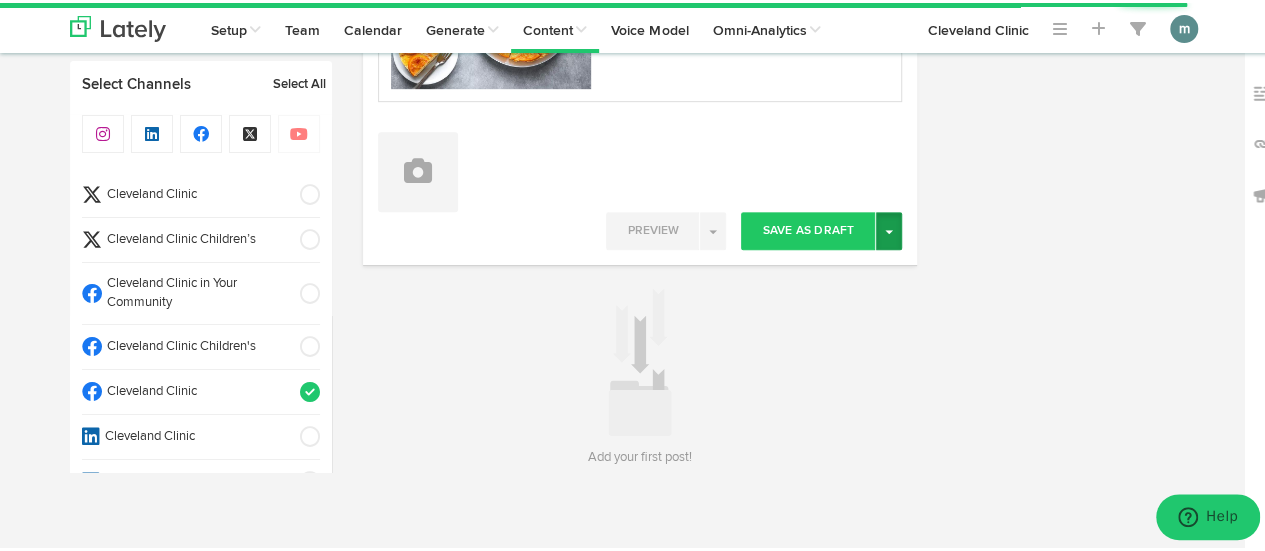click on "Toggle Dropdown" at bounding box center (889, 228) 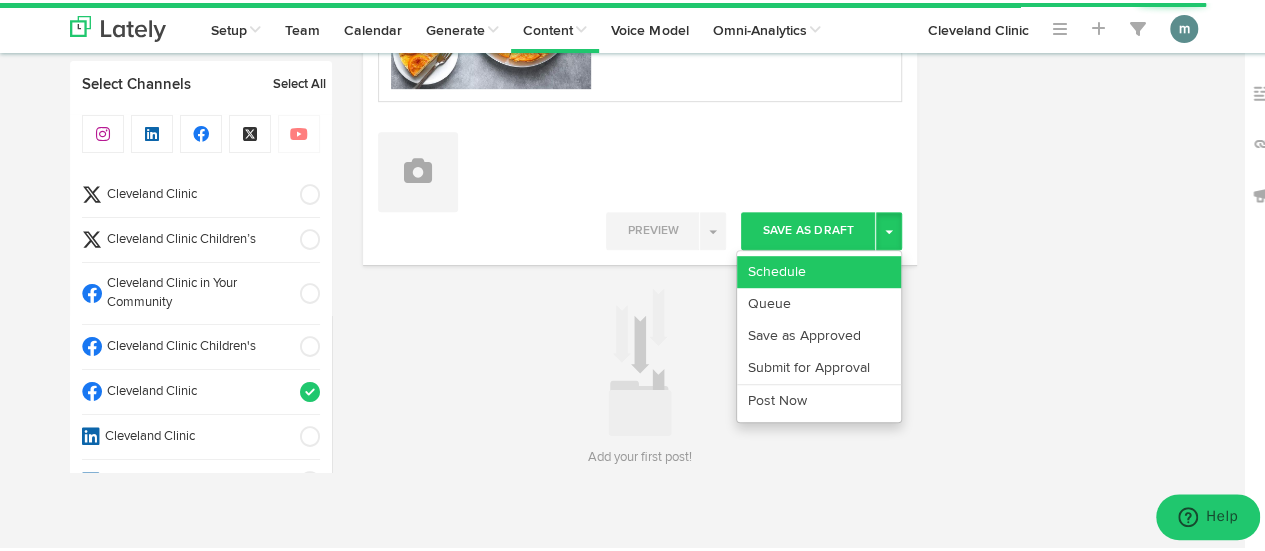 click on "Schedule" at bounding box center (819, 269) 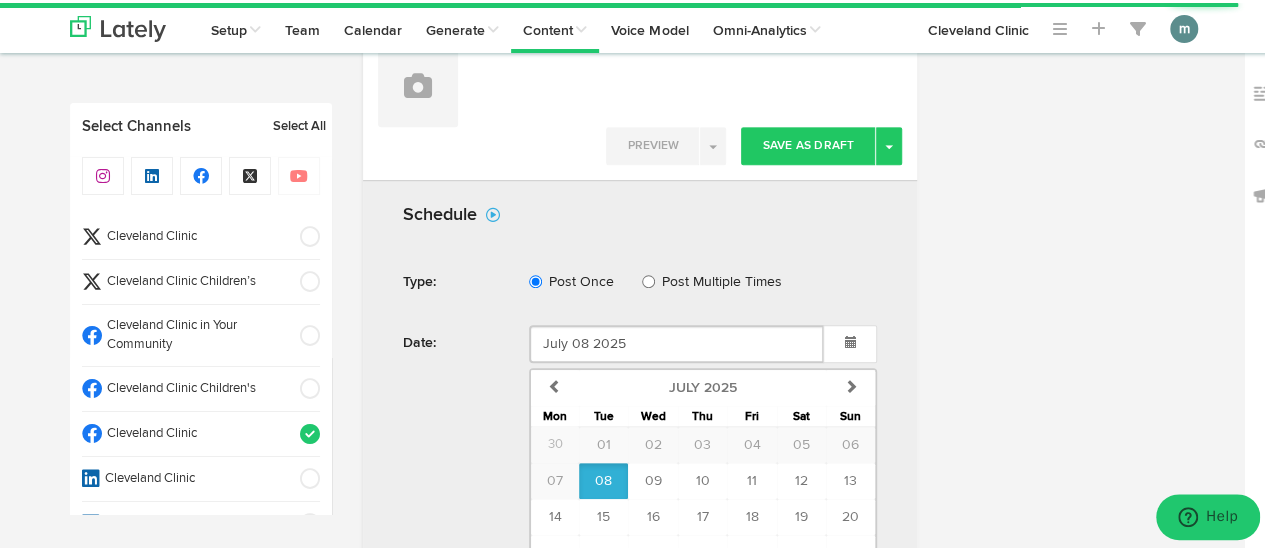 scroll, scrollTop: 800, scrollLeft: 0, axis: vertical 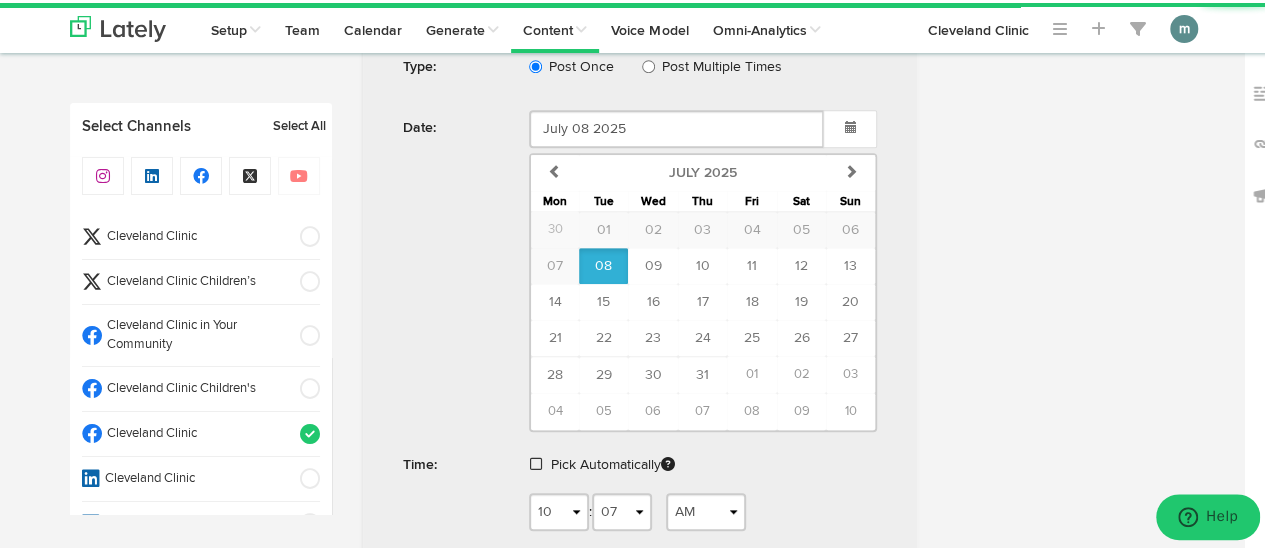 click at bounding box center (536, 461) 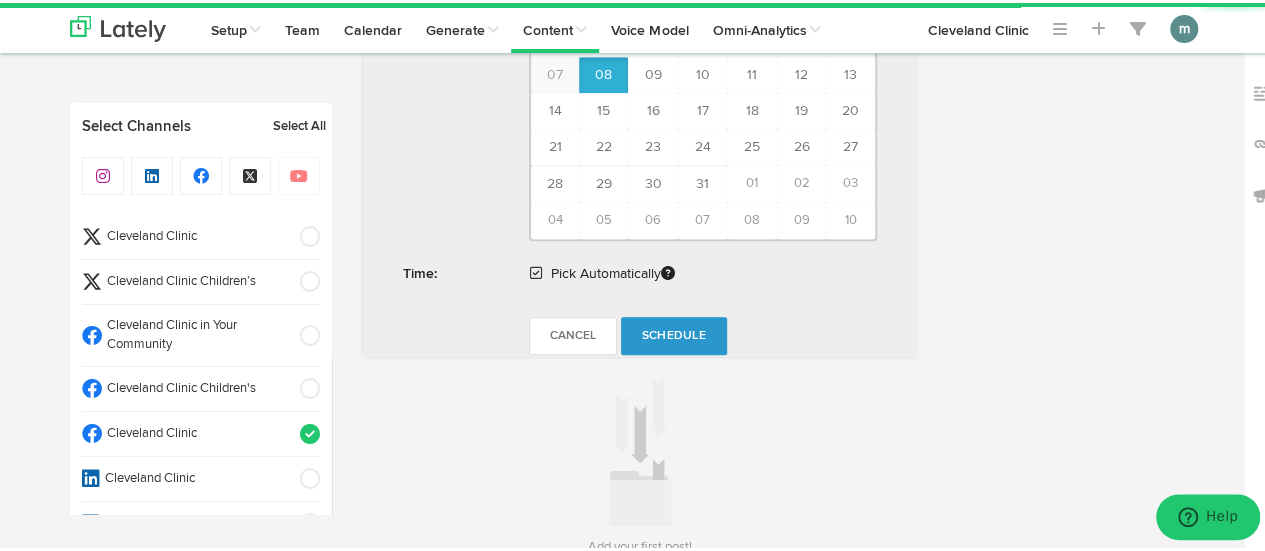 scroll, scrollTop: 1000, scrollLeft: 0, axis: vertical 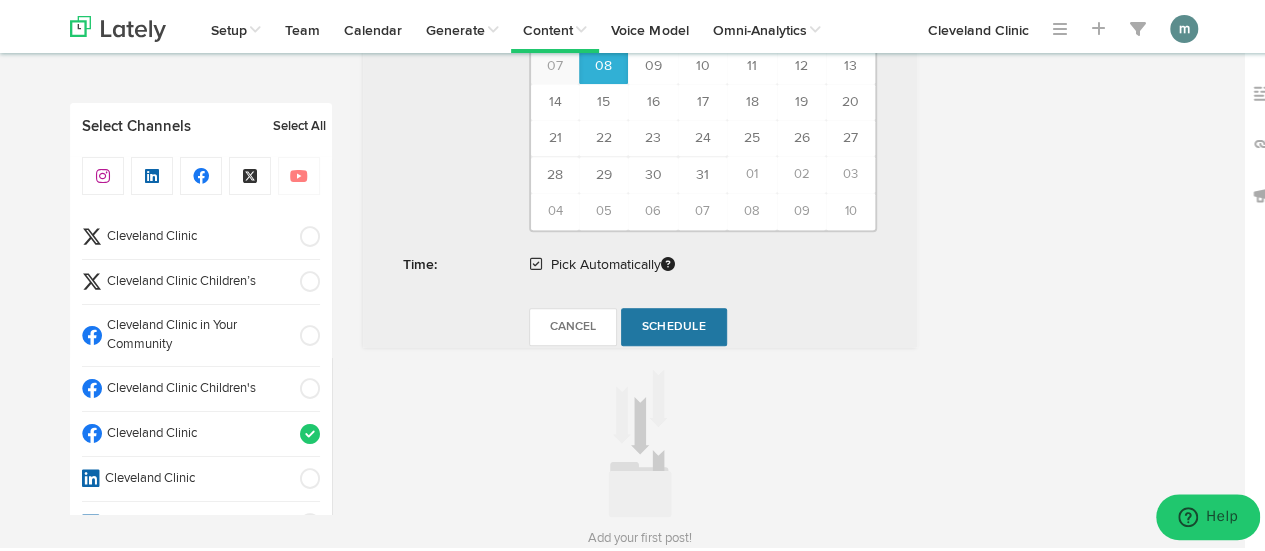 click on "Schedule" at bounding box center [674, 324] 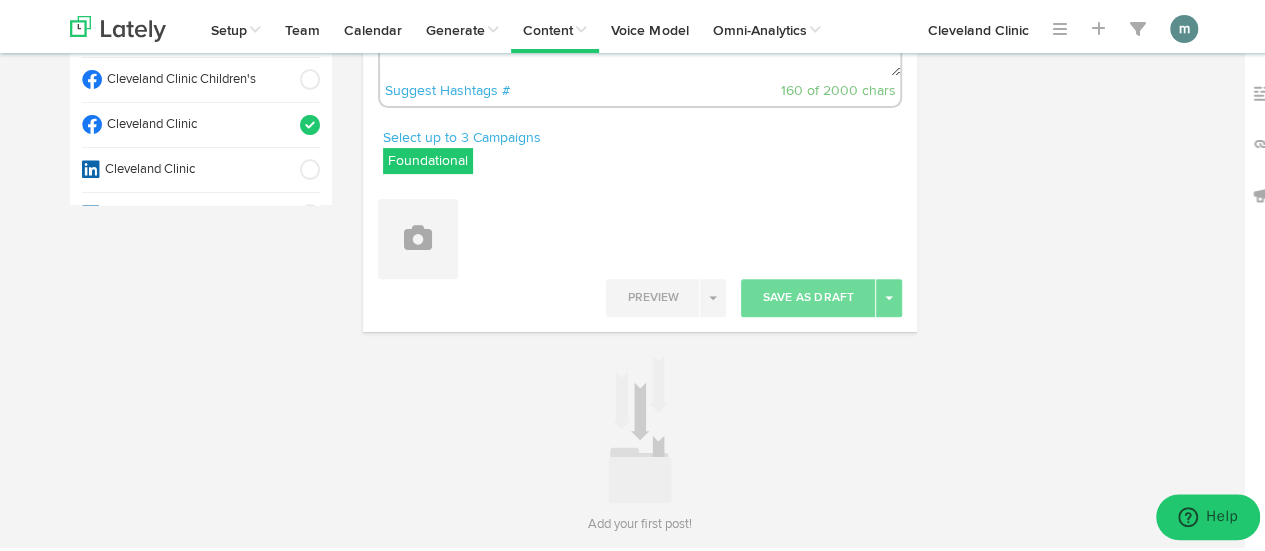 scroll, scrollTop: 0, scrollLeft: 0, axis: both 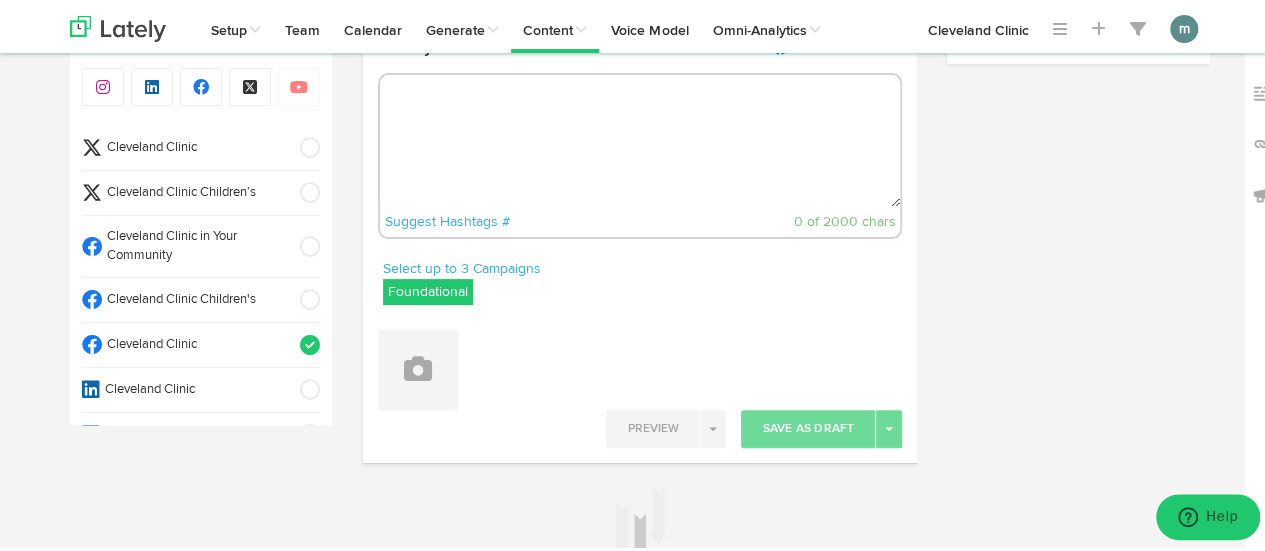 click on "Cleveland Clinic" at bounding box center (194, 145) 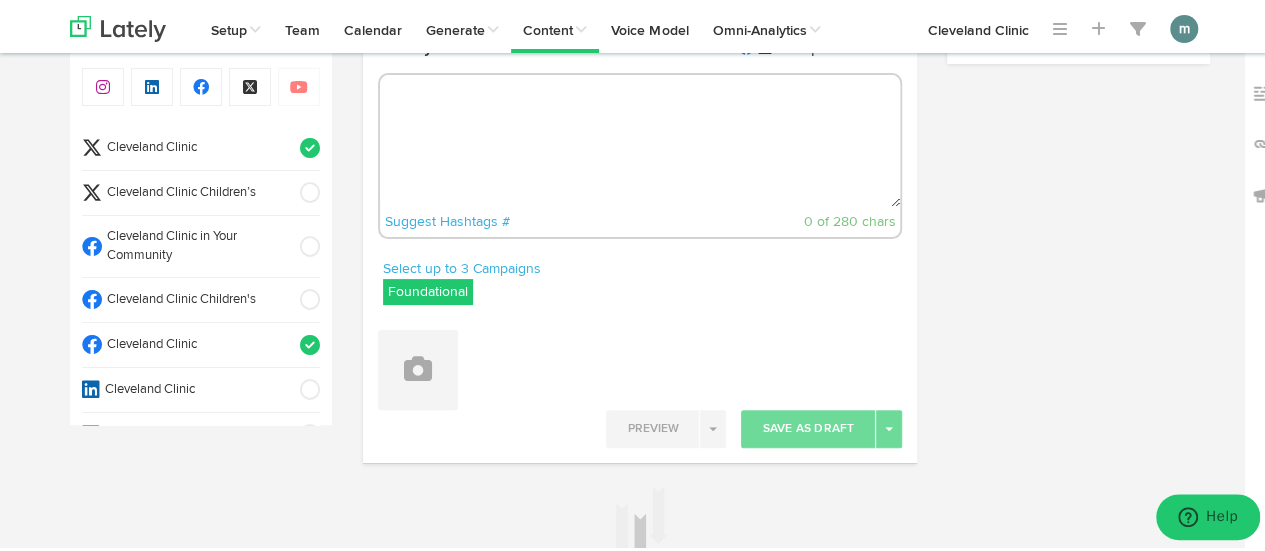 click on "Cleveland Clinic" at bounding box center [201, 342] 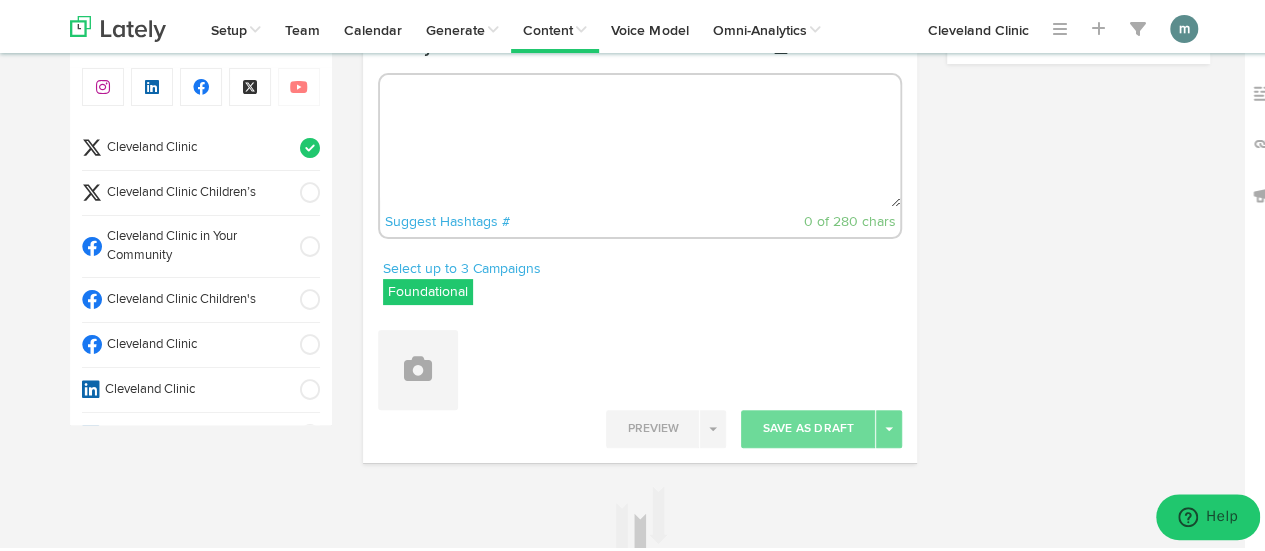 click at bounding box center (640, 138) 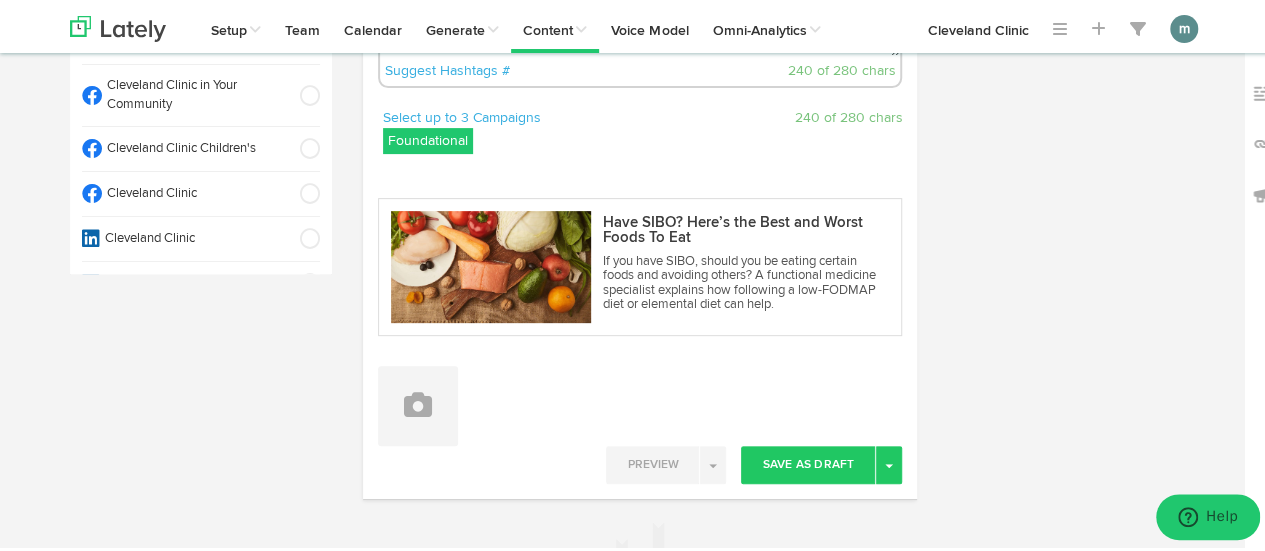 scroll, scrollTop: 389, scrollLeft: 0, axis: vertical 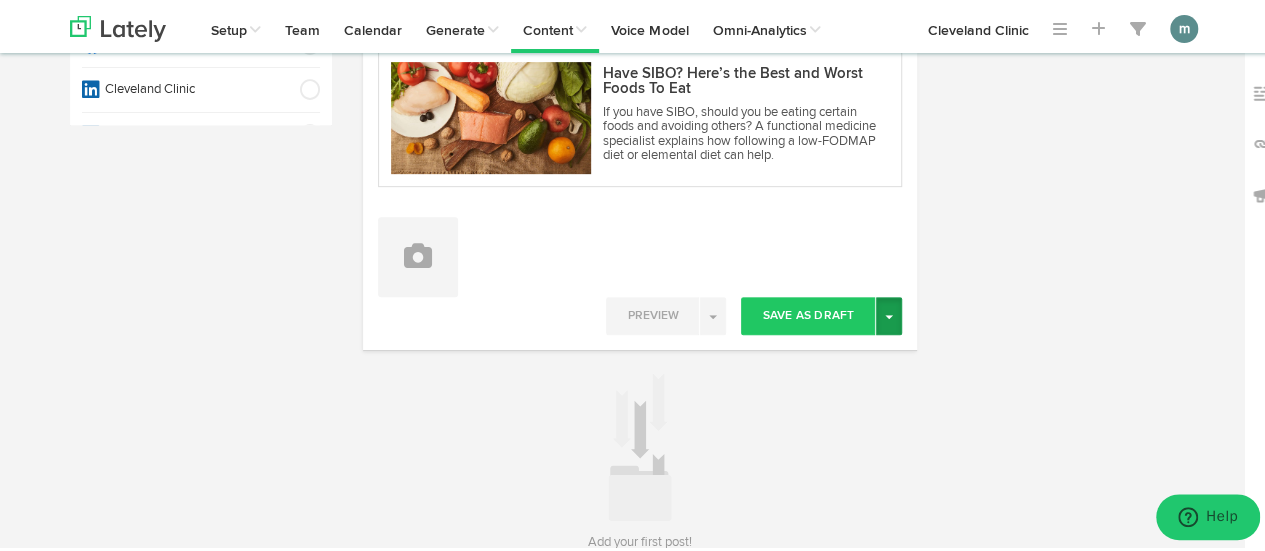 type on "Small intestinal bacterial overgrowth (SIBO) happens when there’s a disruption to the normal amount of bacteria found in your small intestine. Following a SIBO diet and changing what you eat may help manage symptoms. https://cle.clinic/4lnF5oe" 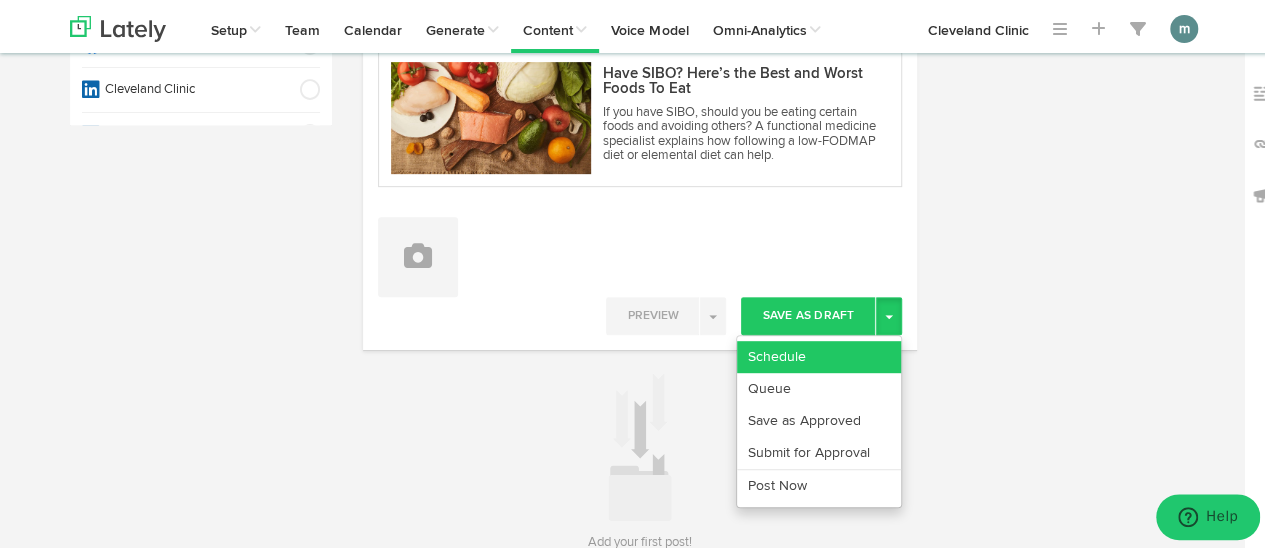 click on "Schedule" at bounding box center [819, 354] 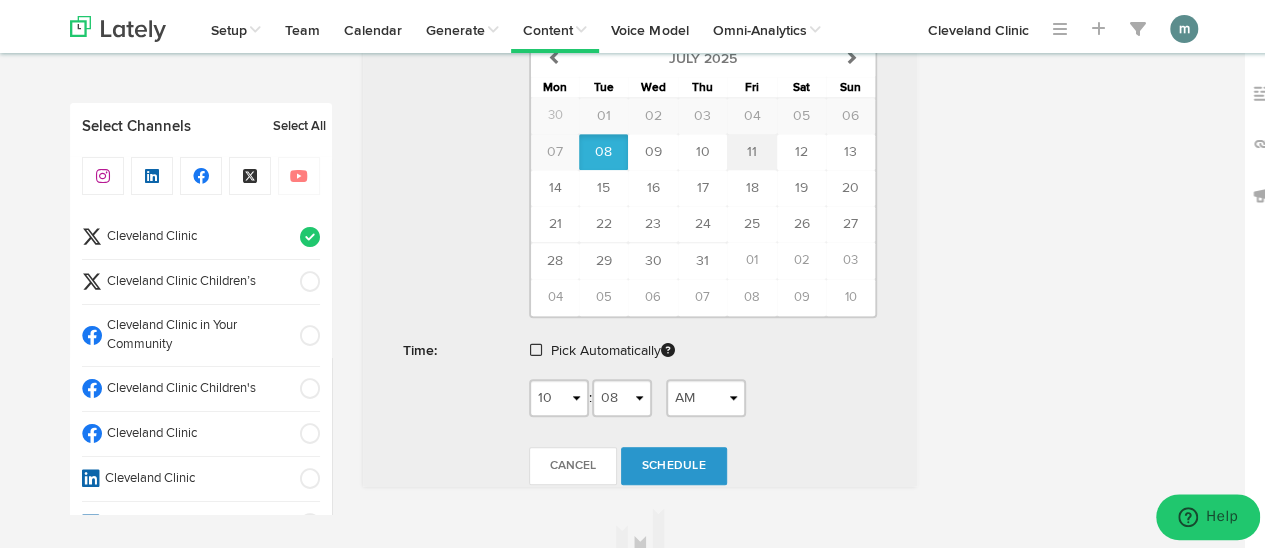 scroll, scrollTop: 889, scrollLeft: 0, axis: vertical 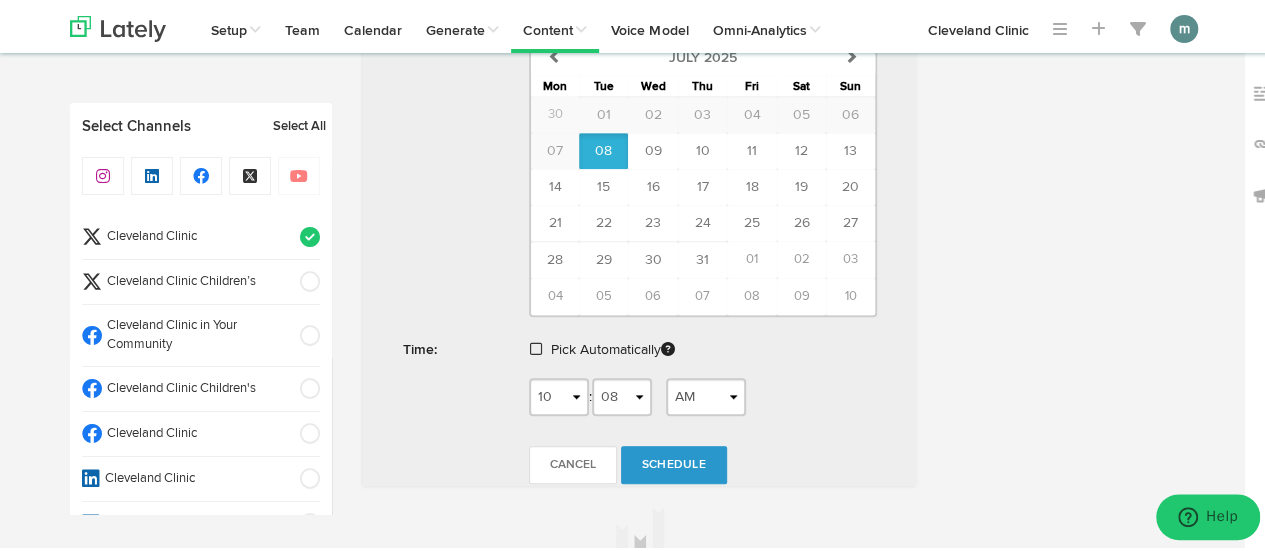 click at bounding box center [536, 346] 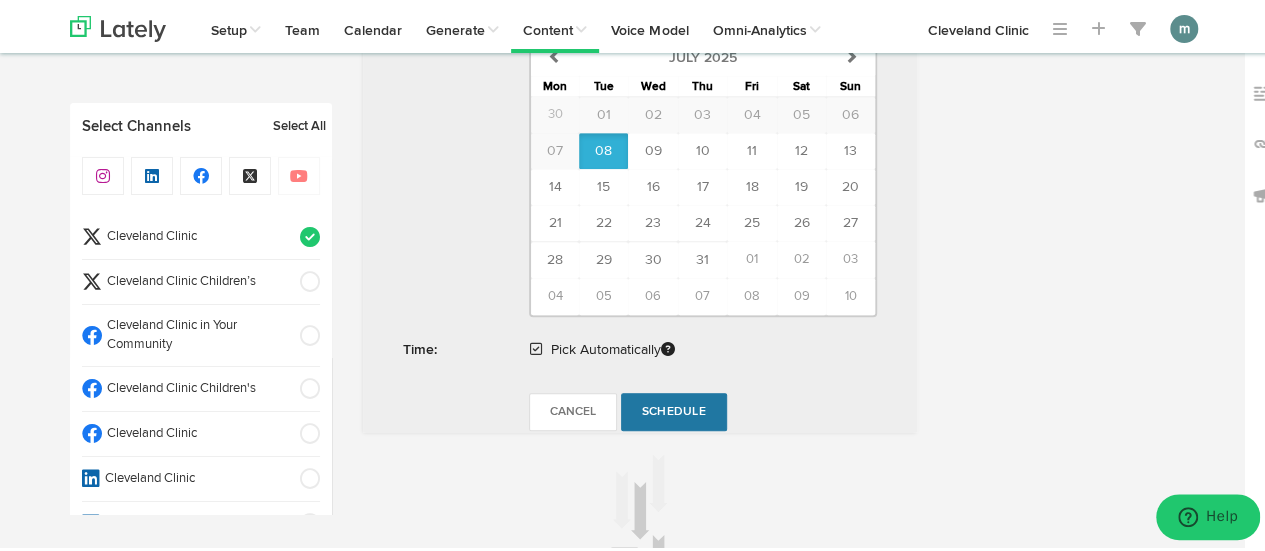 click on "Schedule" at bounding box center [674, 409] 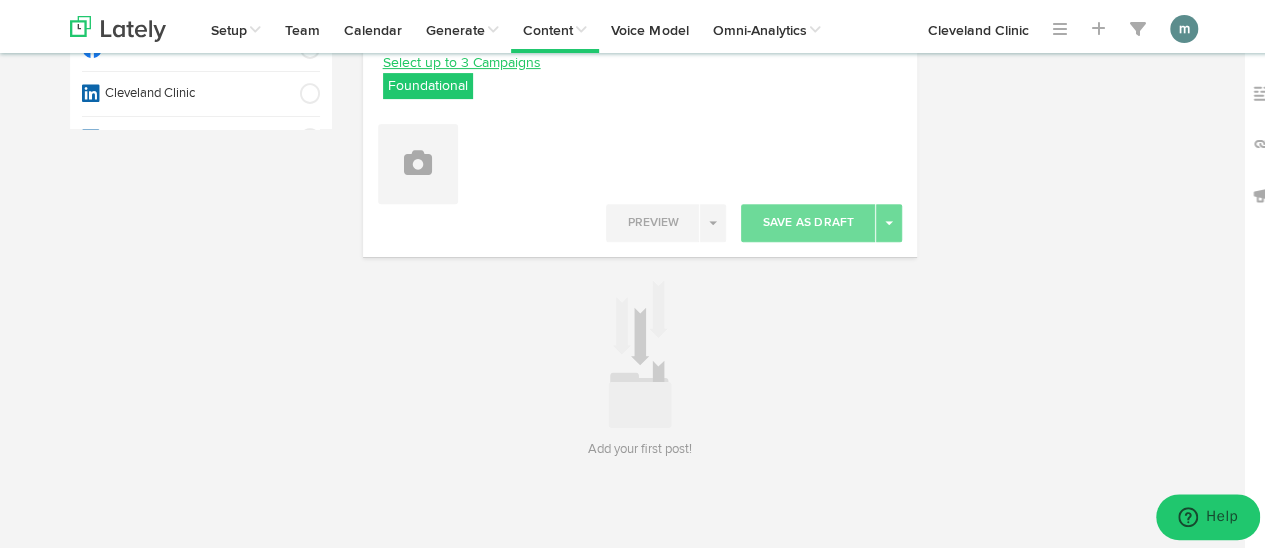 scroll, scrollTop: 95, scrollLeft: 0, axis: vertical 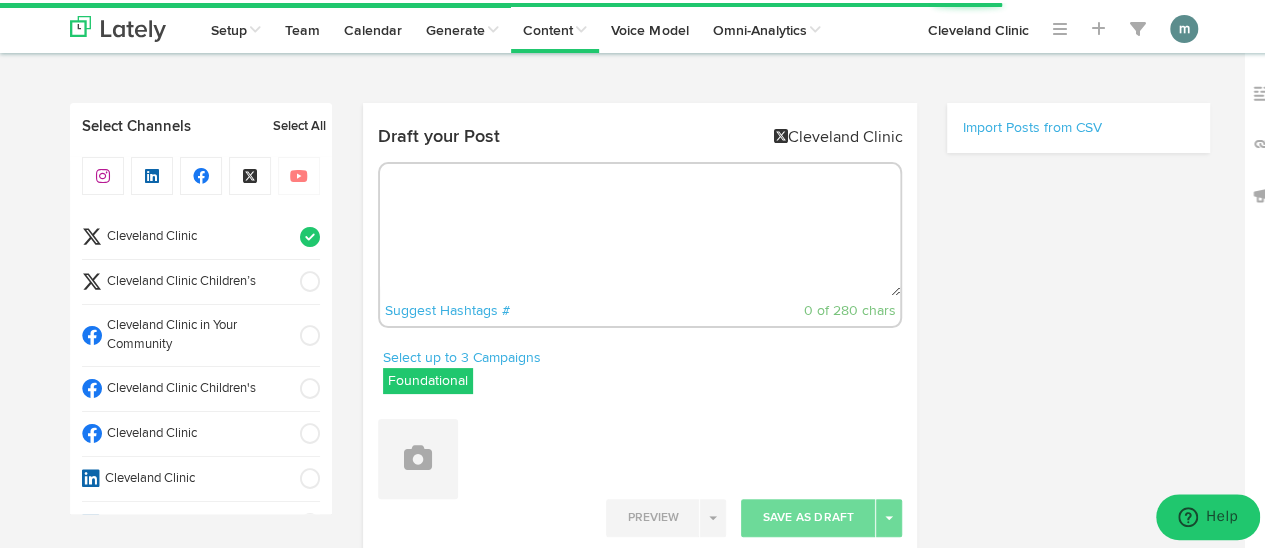 click at bounding box center (640, 227) 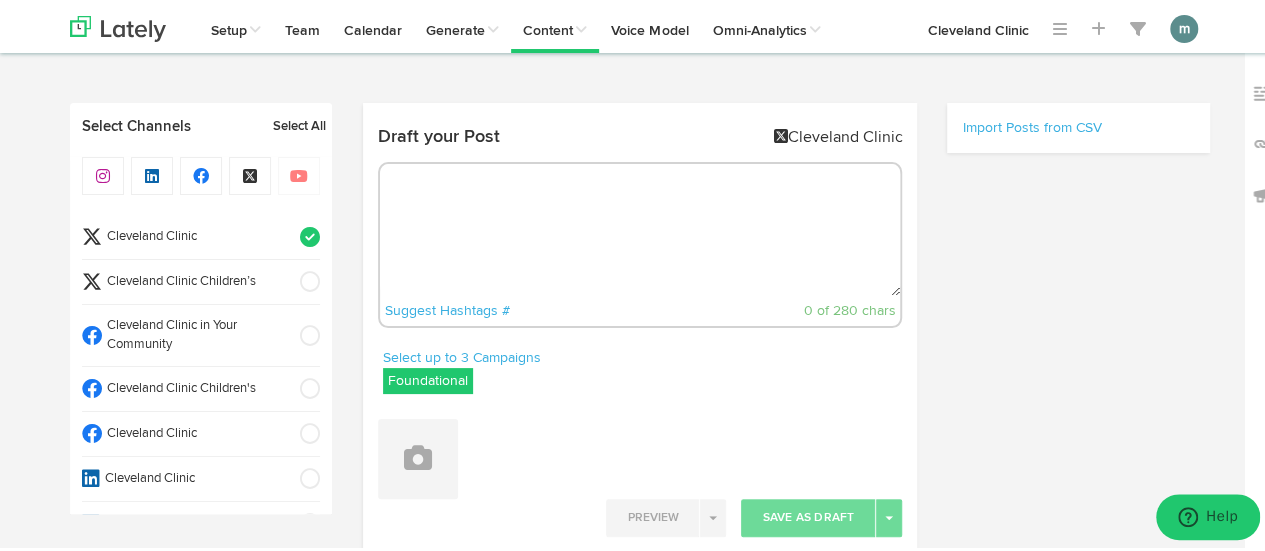 paste on "Need an elegant cake that’s heart-healthy, without compromising taste? Try our Orange Upside-Down Cake. It’s low in saturated fat and cholesterol but still tastes decadent. https://cle.clinic/42Eu89u" 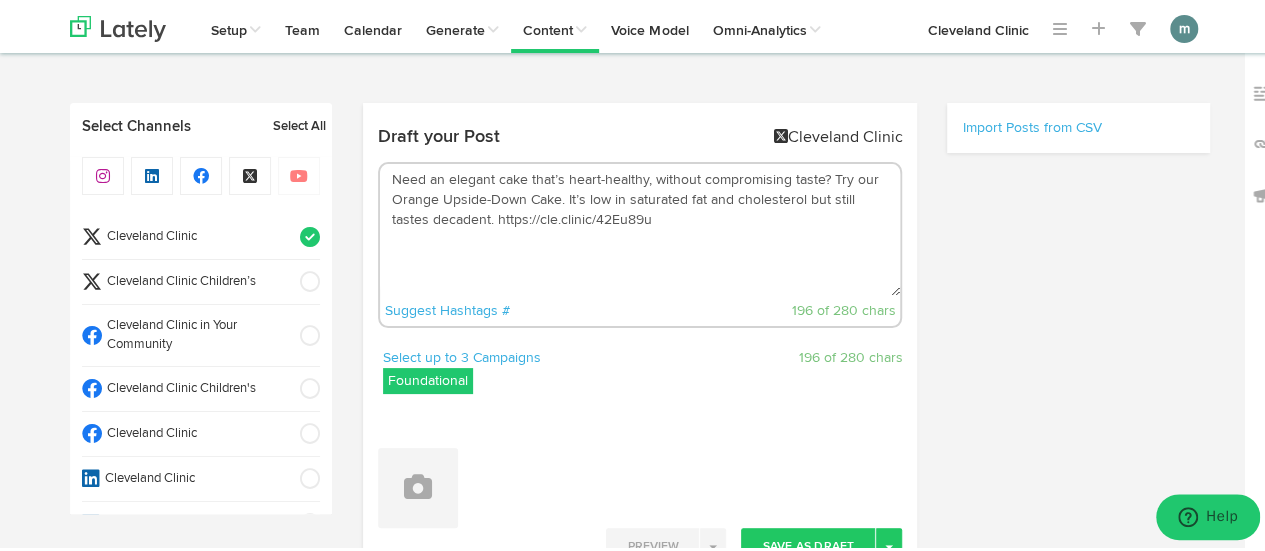 click on "Need an elegant cake that’s heart-healthy, without compromising taste? Try our Orange Upside-Down Cake. It’s low in saturated fat and cholesterol but still tastes decadent. https://cle.clinic/42Eu89u" at bounding box center (640, 227) 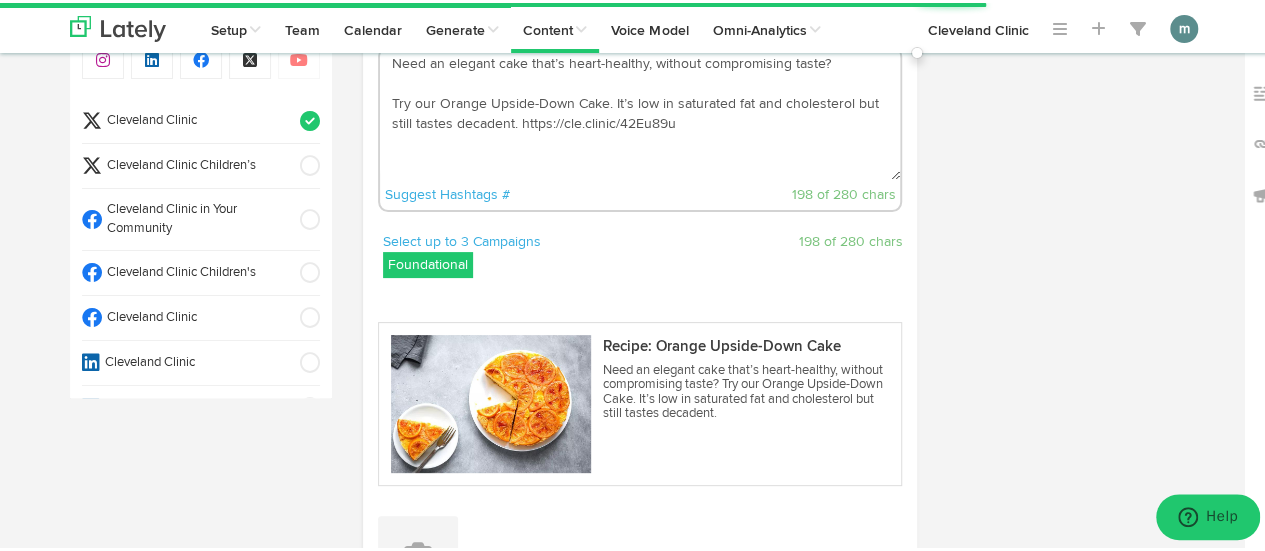 scroll, scrollTop: 0, scrollLeft: 0, axis: both 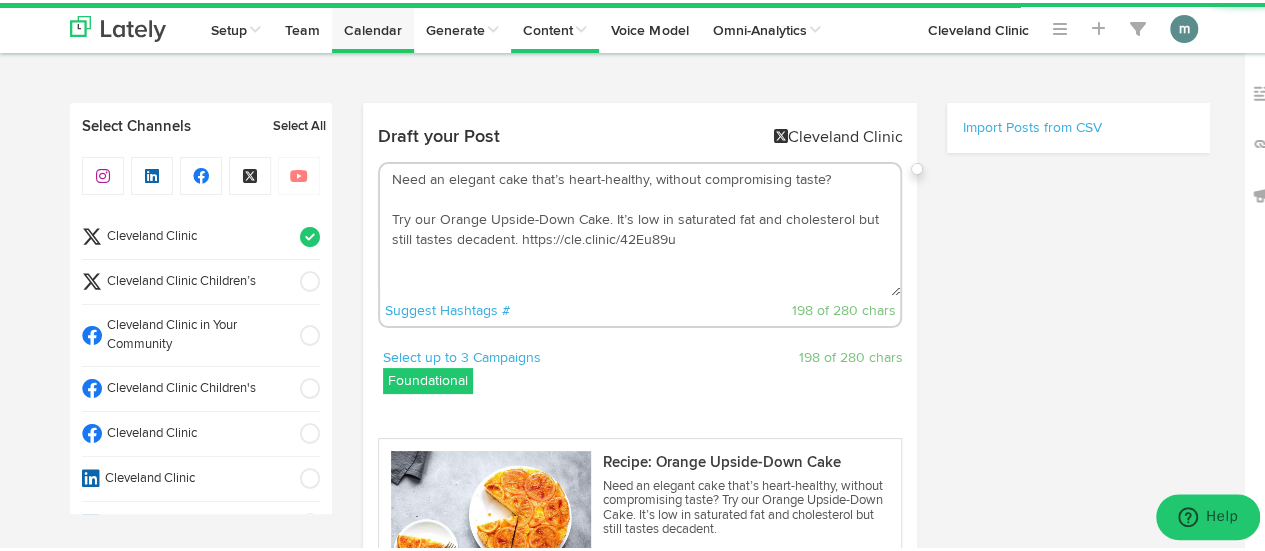 type on "Need an elegant cake that’s heart-healthy, without compromising taste?
Try our Orange Upside-Down Cake. It’s low in saturated fat and cholesterol but still tastes decadent. https://cle.clinic/42Eu89u" 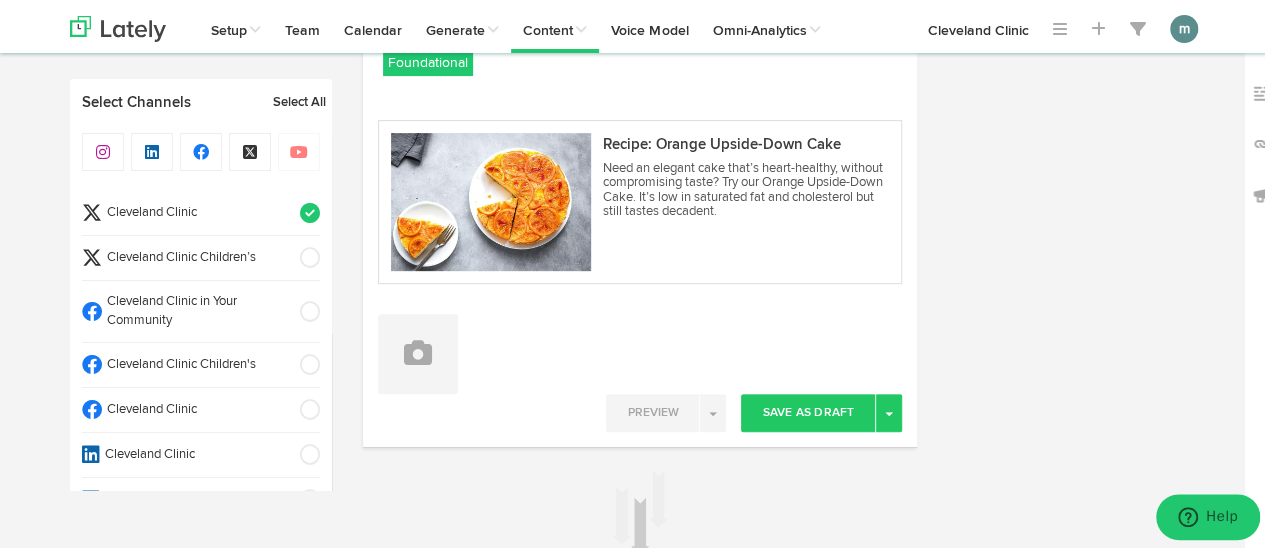 scroll, scrollTop: 500, scrollLeft: 0, axis: vertical 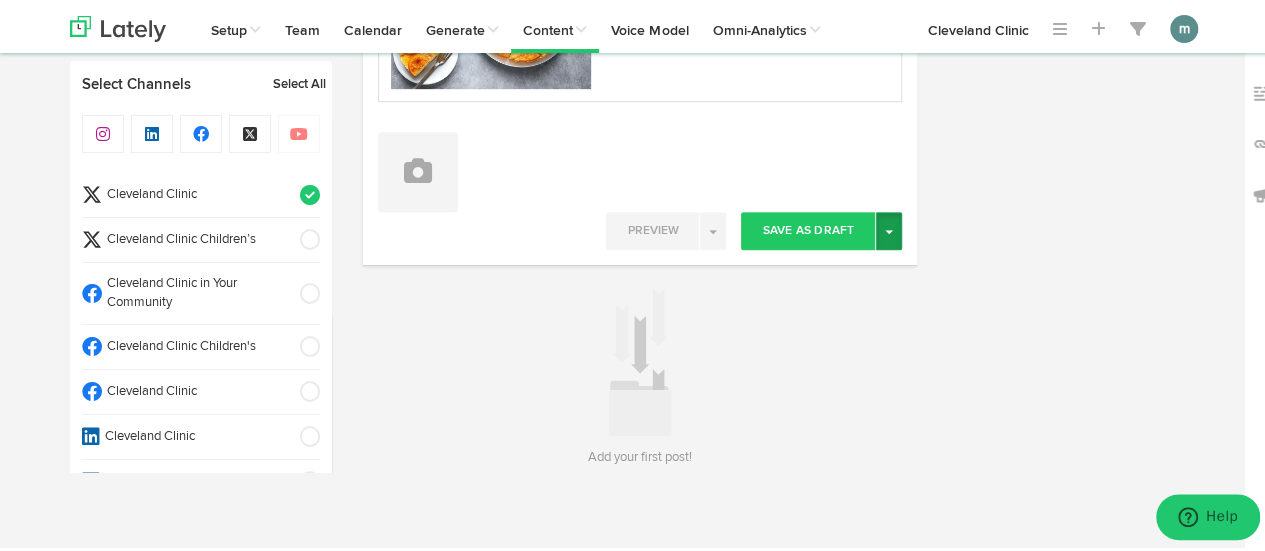 click on "Toggle Dropdown" at bounding box center (889, 228) 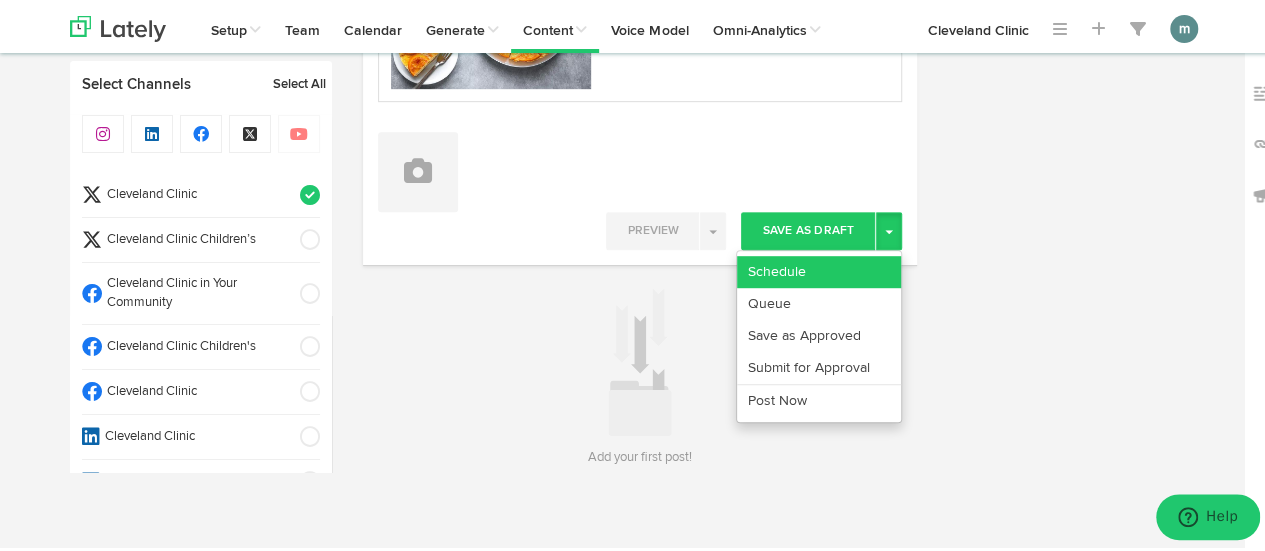 click on "Schedule" at bounding box center [819, 269] 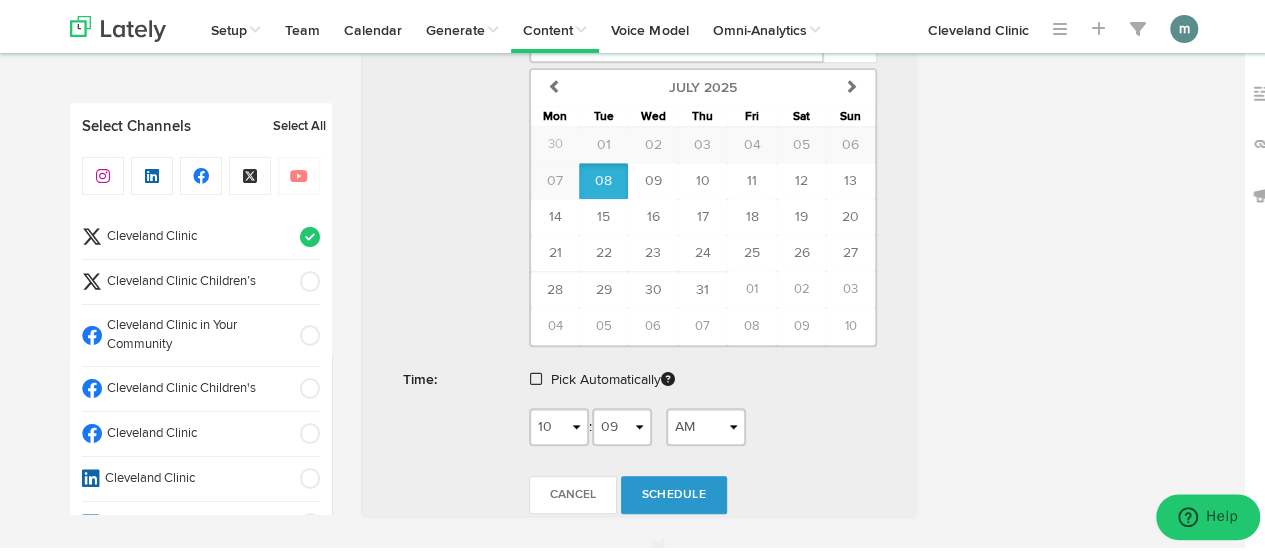 scroll, scrollTop: 900, scrollLeft: 0, axis: vertical 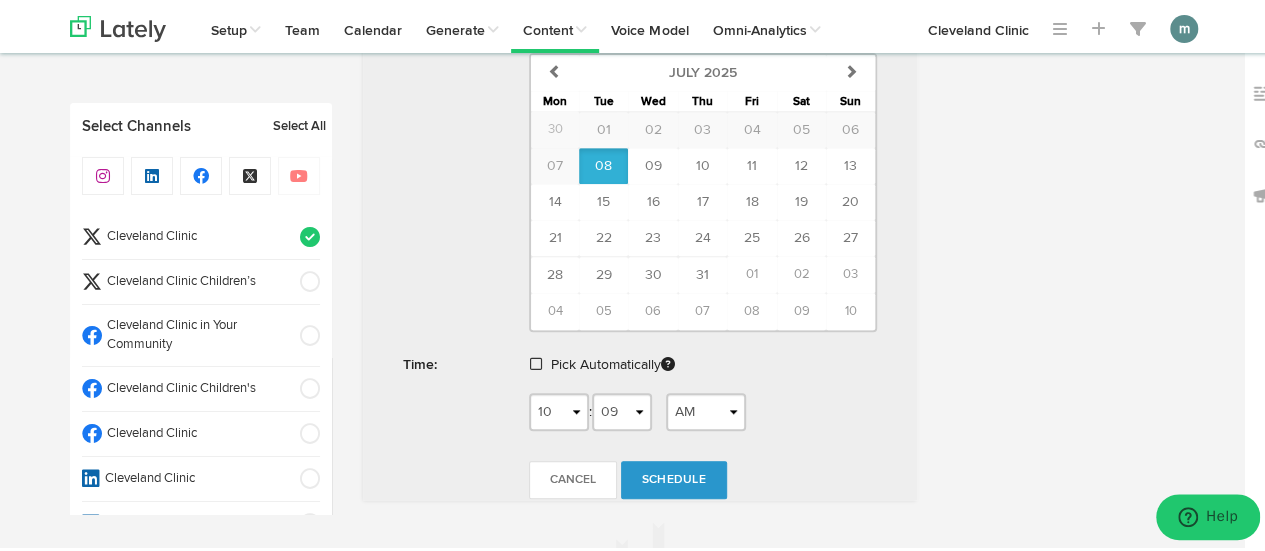 click at bounding box center (536, 361) 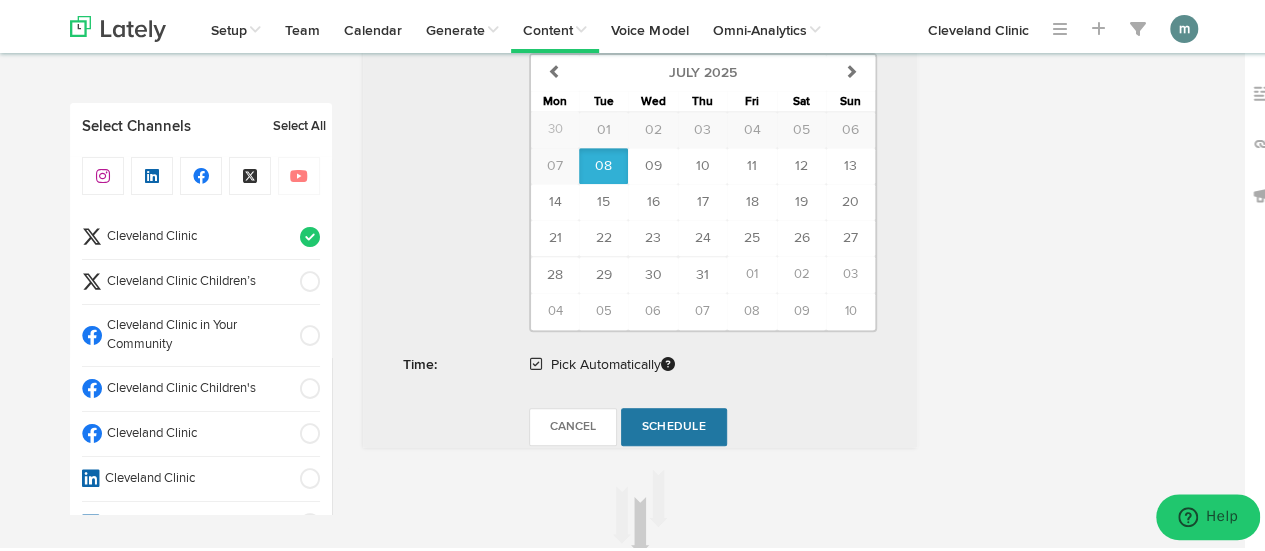 click on "Schedule" at bounding box center [674, 424] 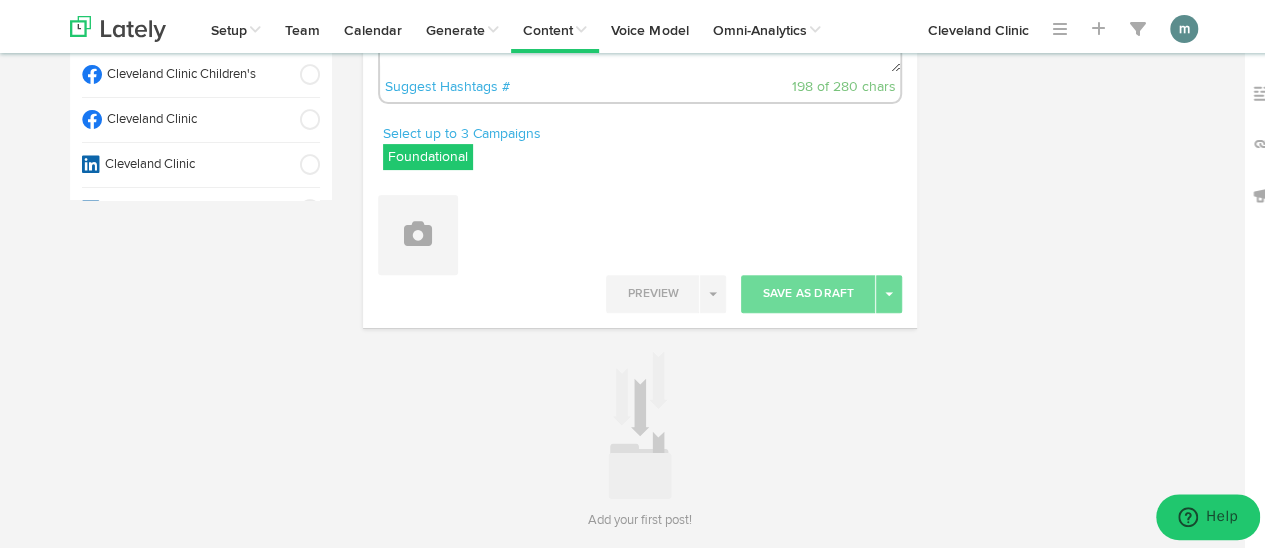 scroll, scrollTop: 195, scrollLeft: 0, axis: vertical 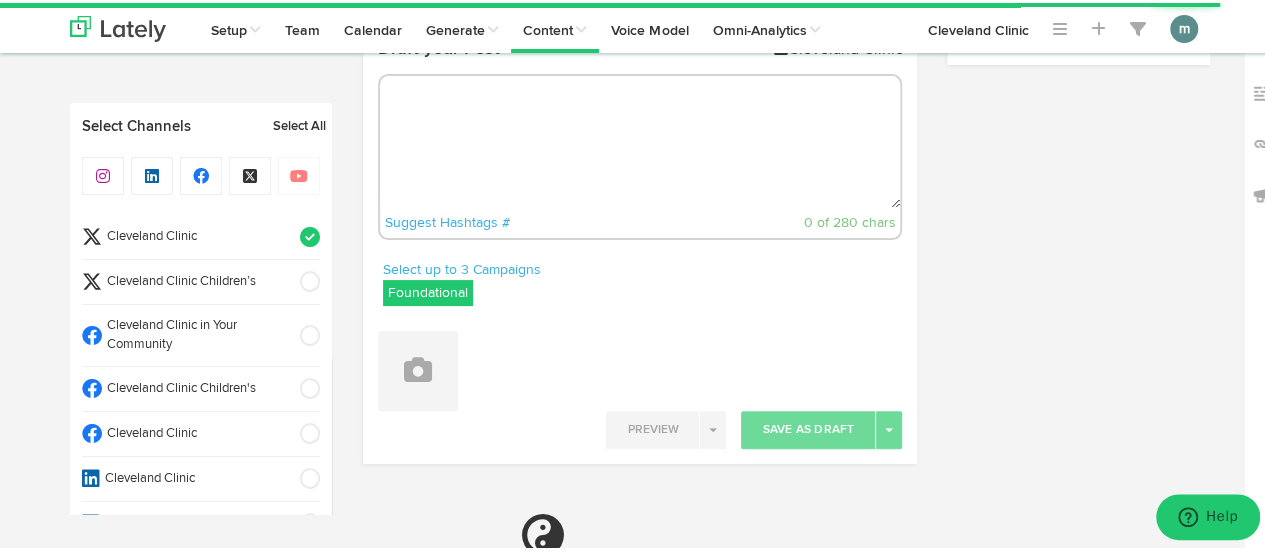 click at bounding box center [640, 139] 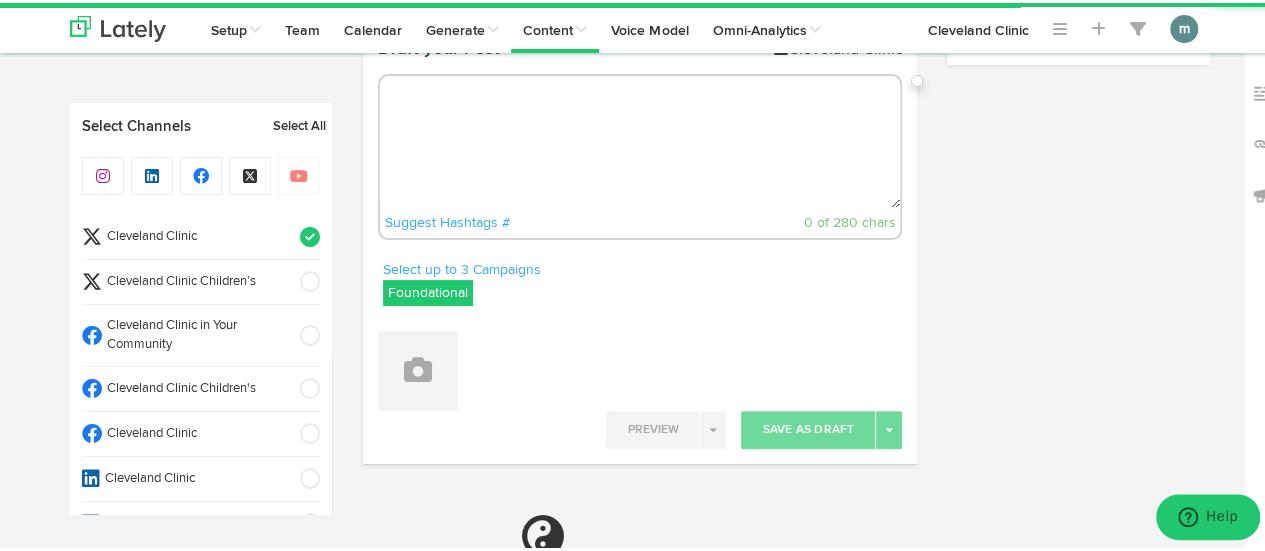 paste on "What causes shingles to return after it’s already gone? A weakened immune system can allow the dormant virus to reactivate, even years after your first episode.
https://cle.clinic/4cOT3vM" 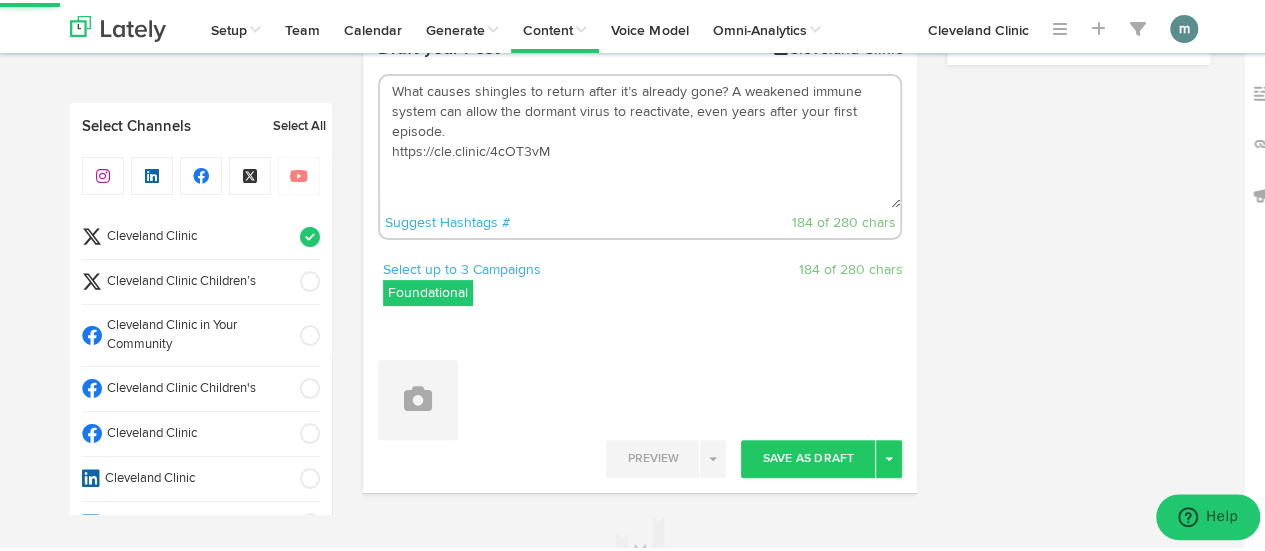 click on "What causes shingles to return after it’s already gone? A weakened immune system can allow the dormant virus to reactivate, even years after your first episode.
https://cle.clinic/4cOT3vM" at bounding box center [640, 139] 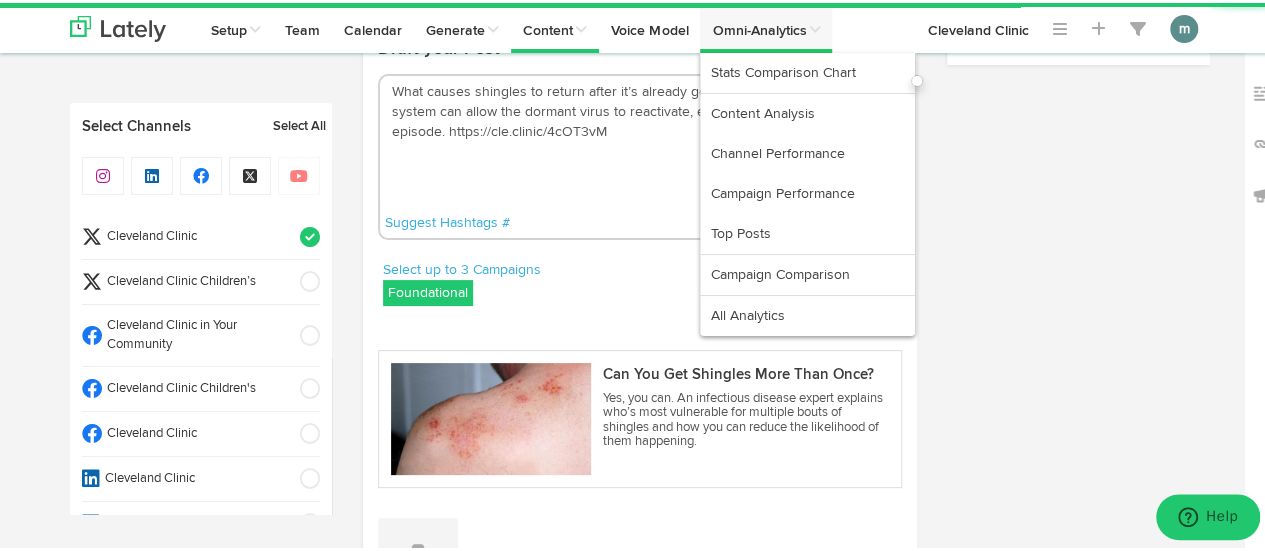 type on "What causes shingles to return after it’s already gone? A weakened immune system can allow the dormant virus to reactivate, even years after your first episode. https://cle.clinic/4cOT3vM" 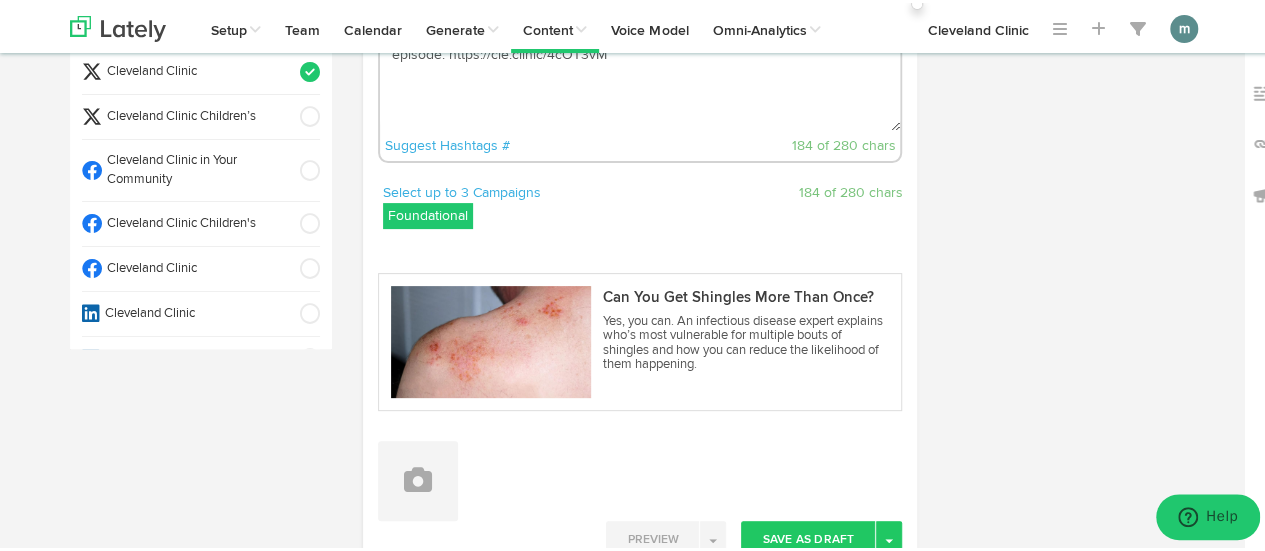 scroll, scrollTop: 288, scrollLeft: 0, axis: vertical 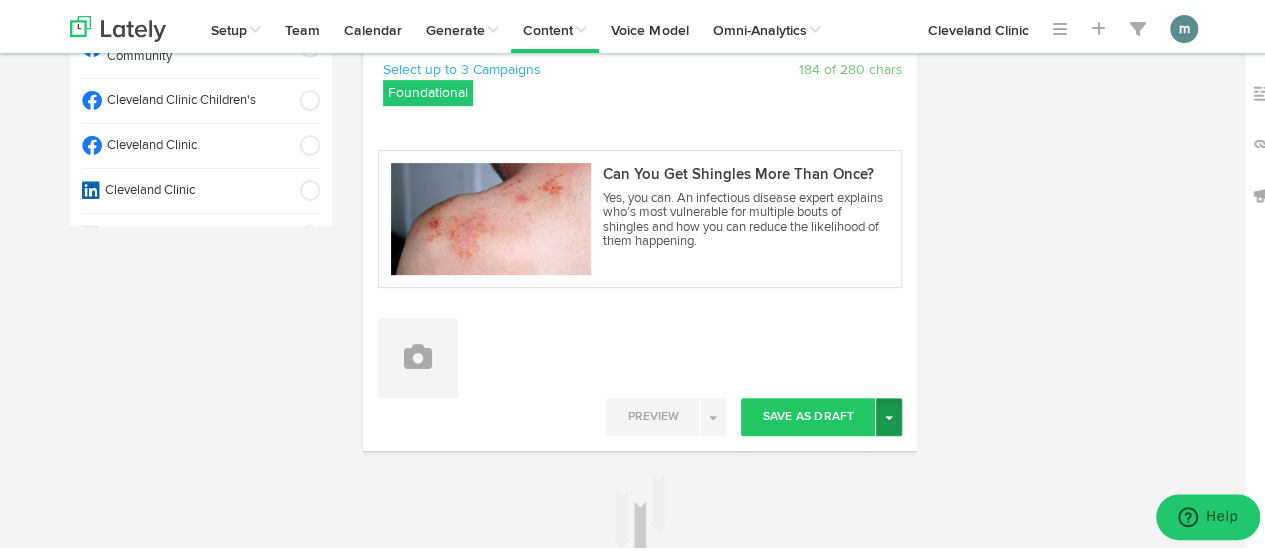 click on "Toggle Dropdown" at bounding box center (889, 414) 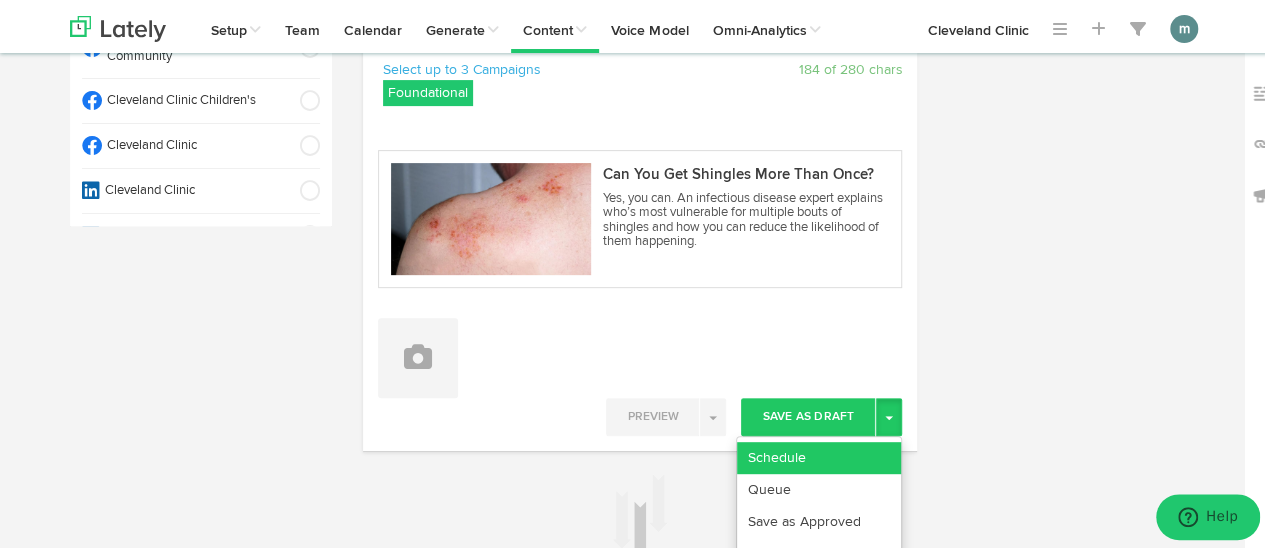 click on "Schedule" at bounding box center [819, 455] 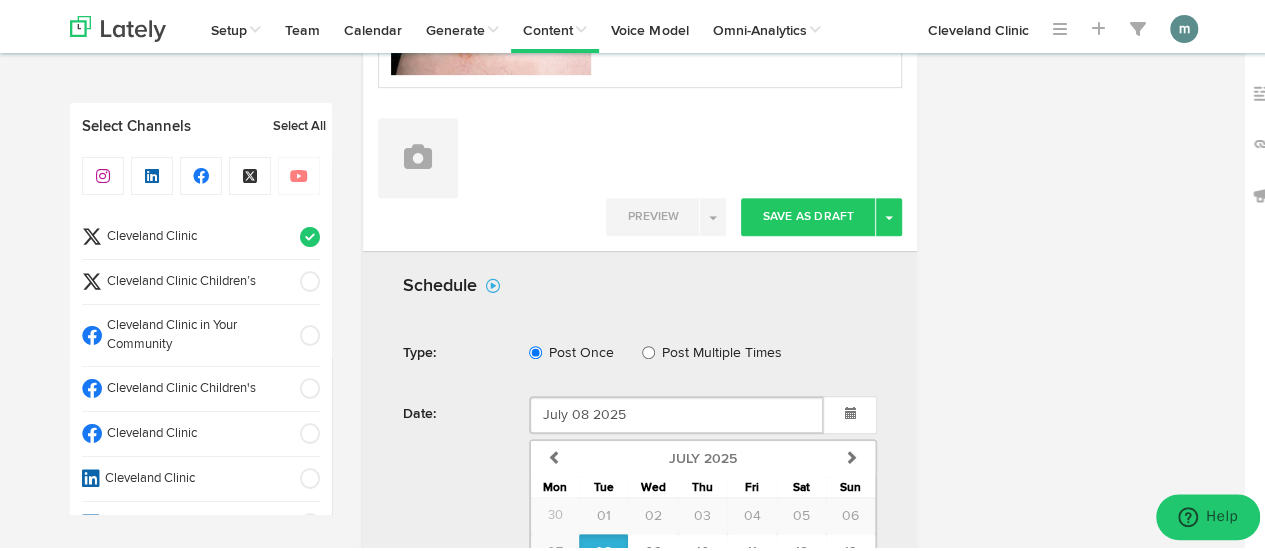 scroll, scrollTop: 788, scrollLeft: 0, axis: vertical 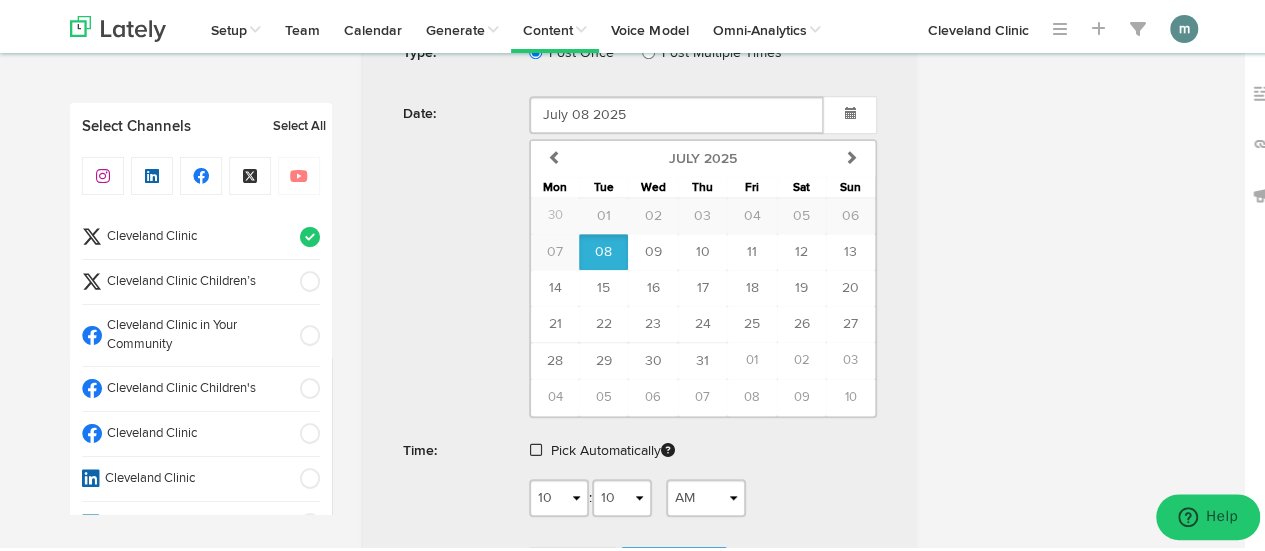 click at bounding box center (536, 447) 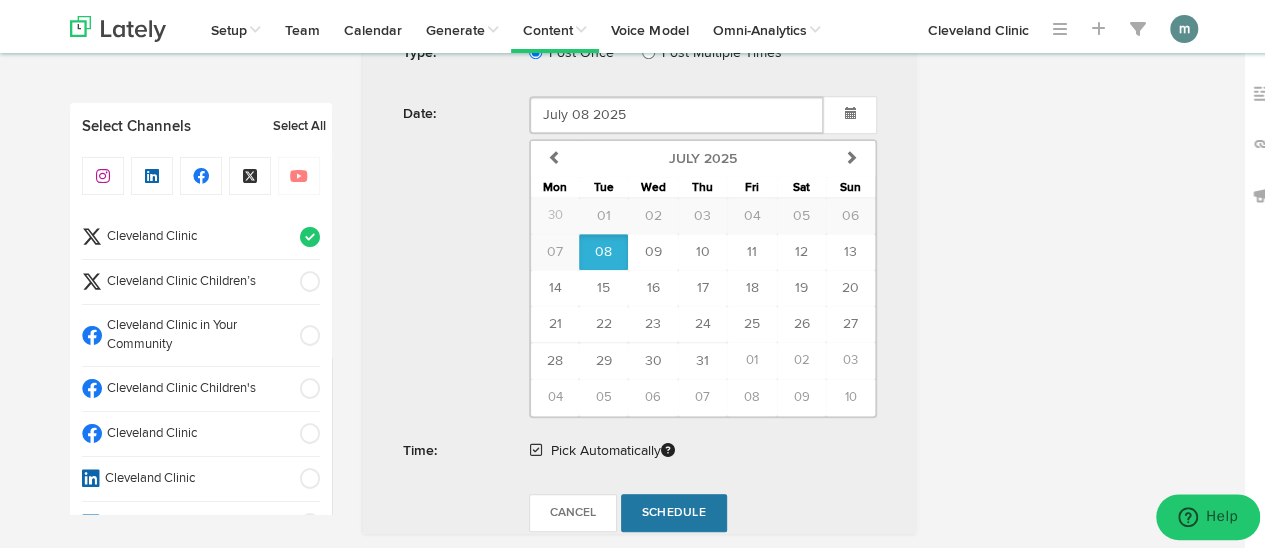 click on "Schedule" at bounding box center [674, 510] 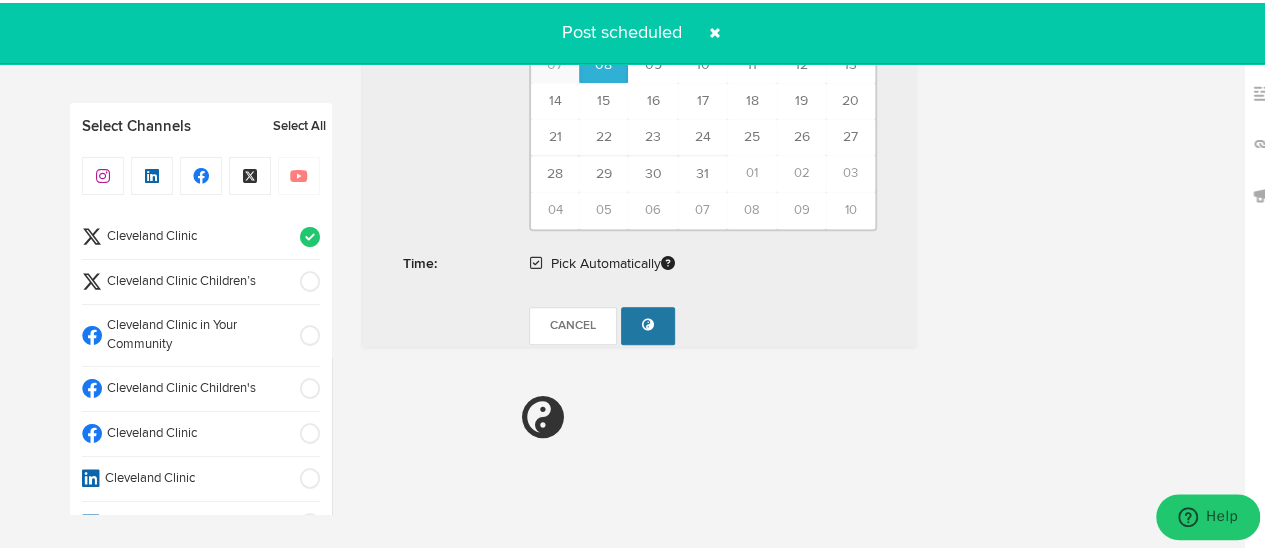scroll, scrollTop: 1179, scrollLeft: 0, axis: vertical 